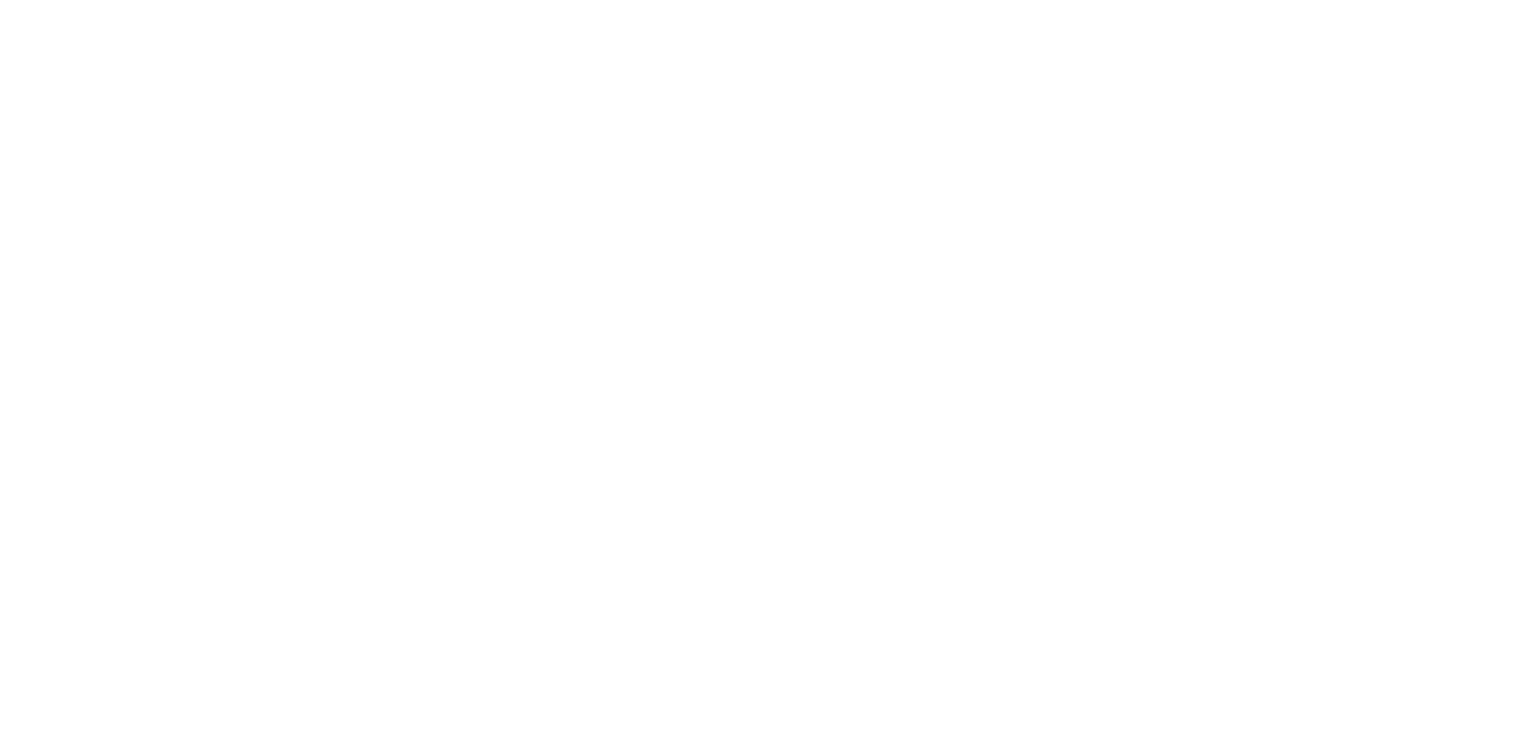 scroll, scrollTop: 0, scrollLeft: 0, axis: both 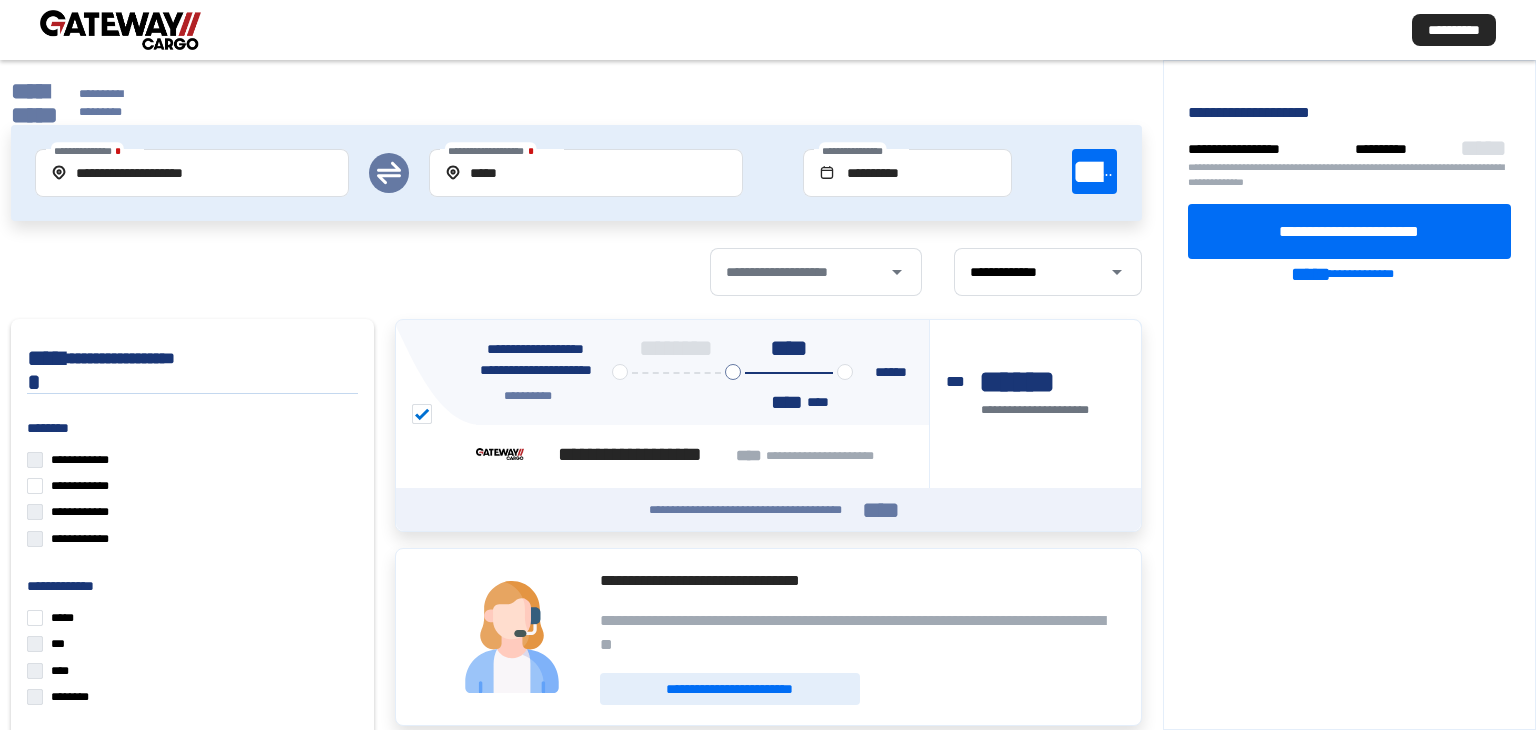 click on "**********" 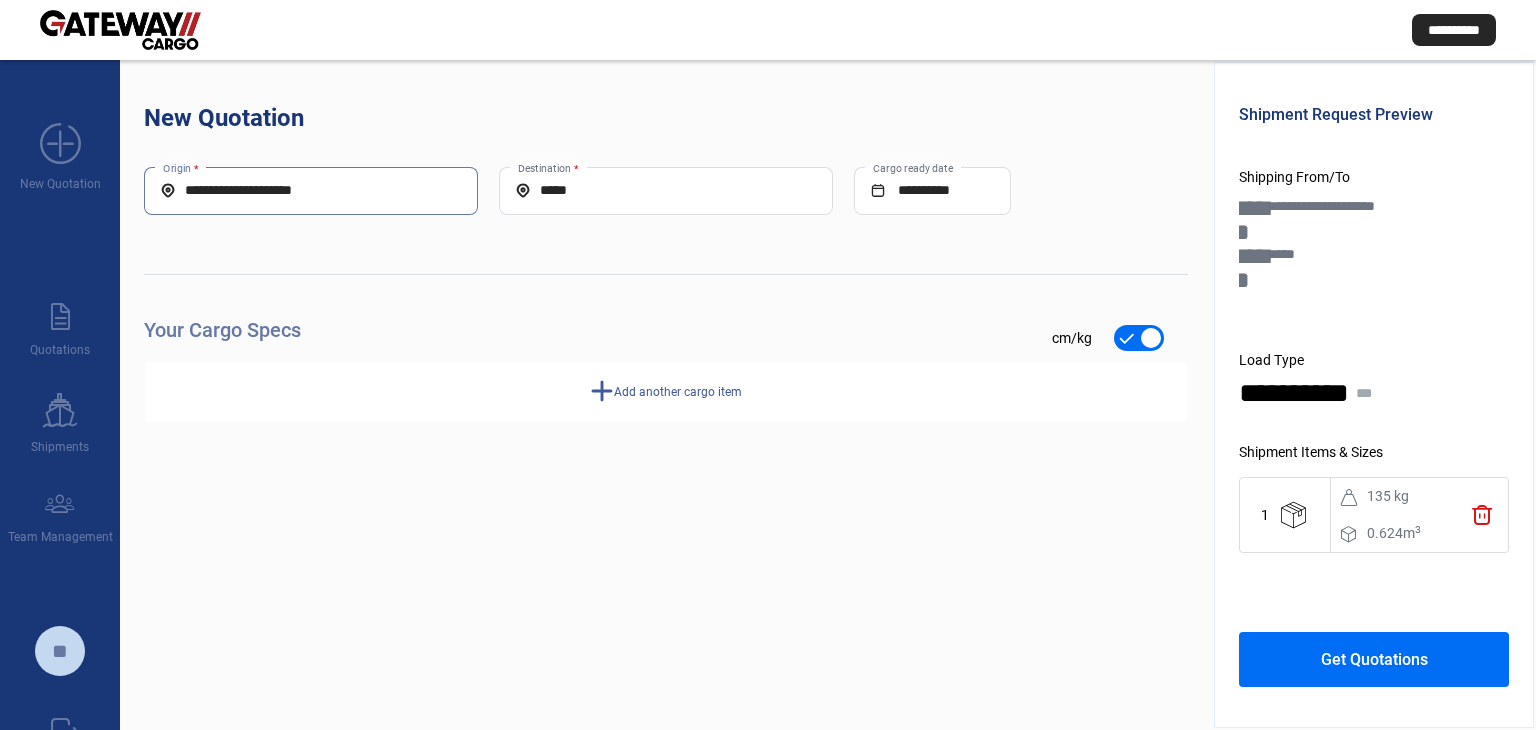 drag, startPoint x: 401, startPoint y: 196, endPoint x: 384, endPoint y: 197, distance: 17.029387 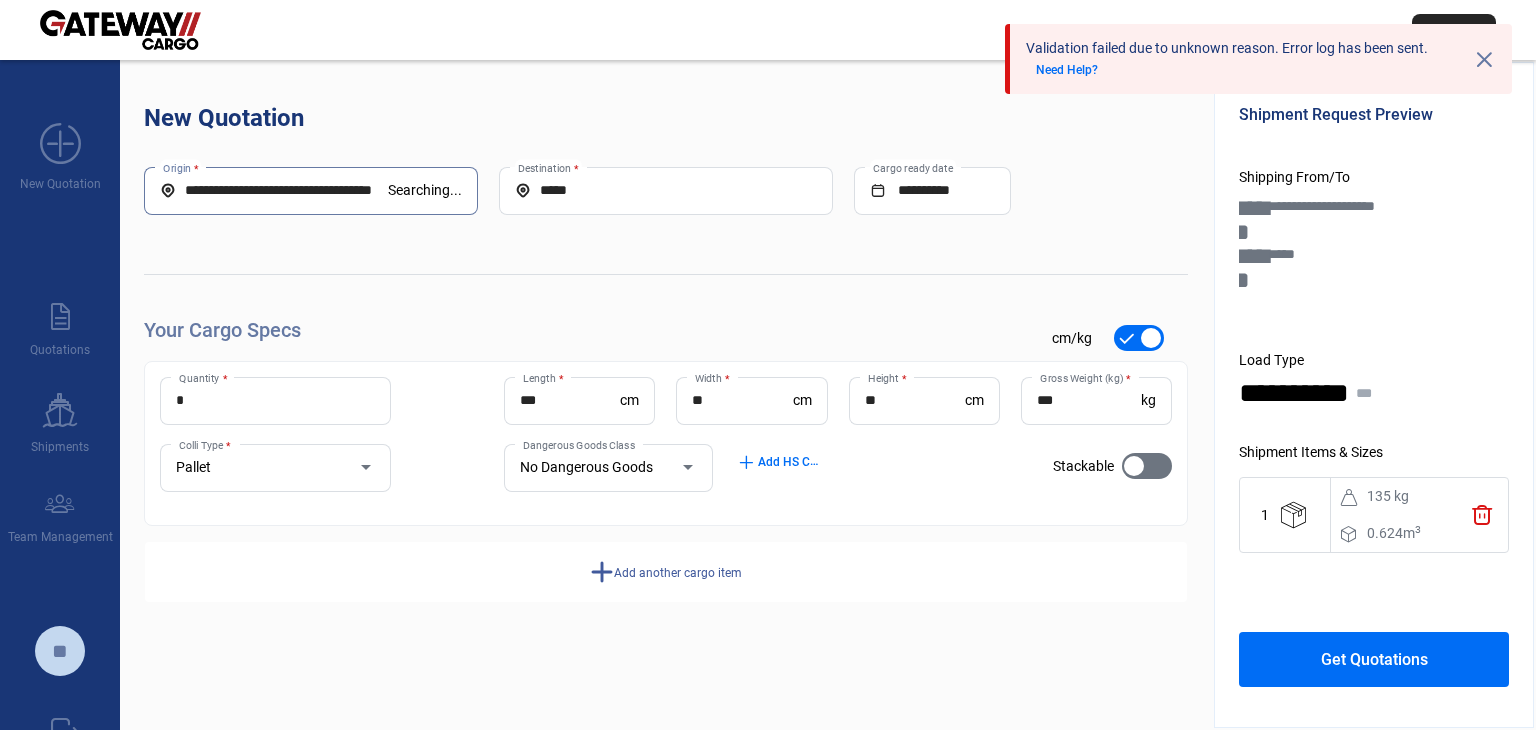 type on "**********" 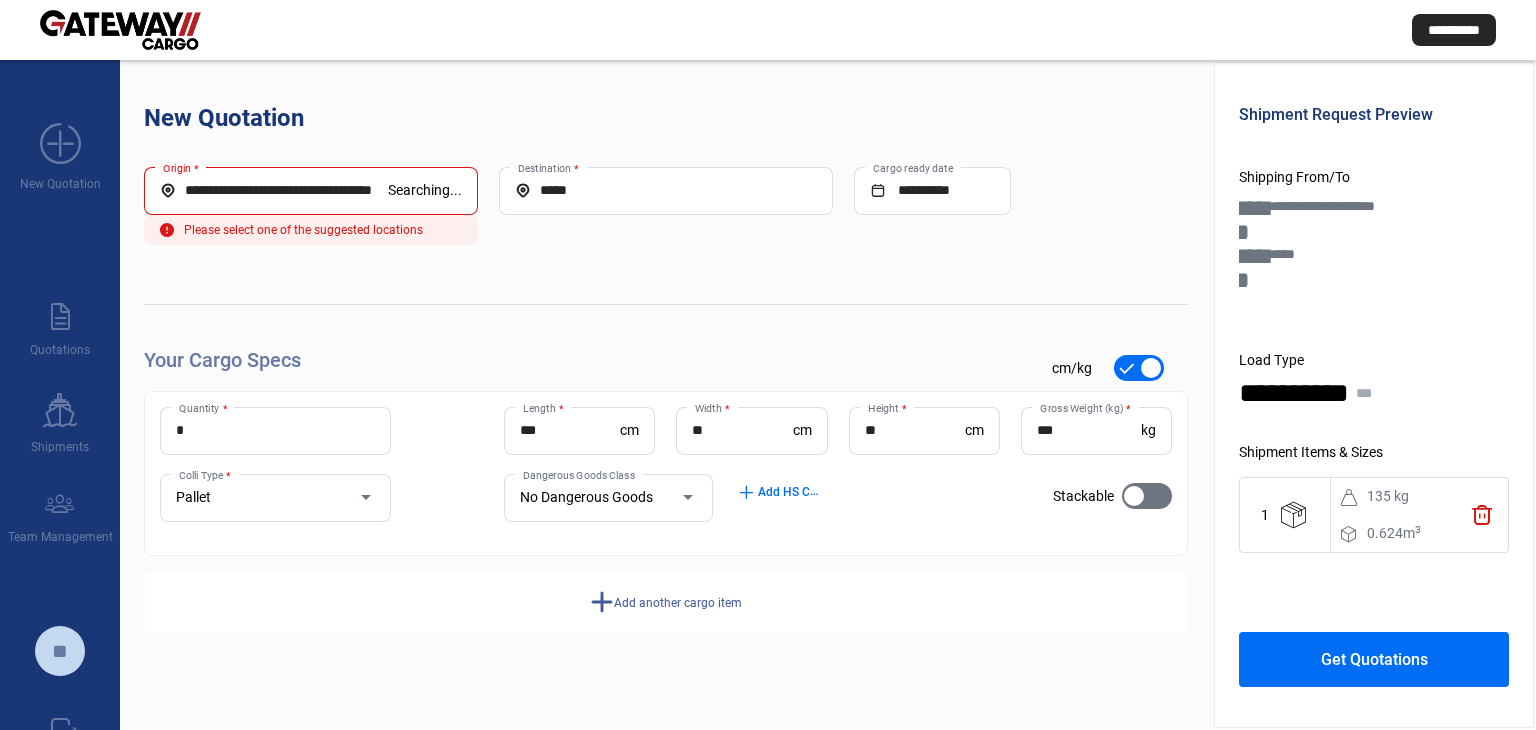 click on "**********" at bounding box center [274, 190] 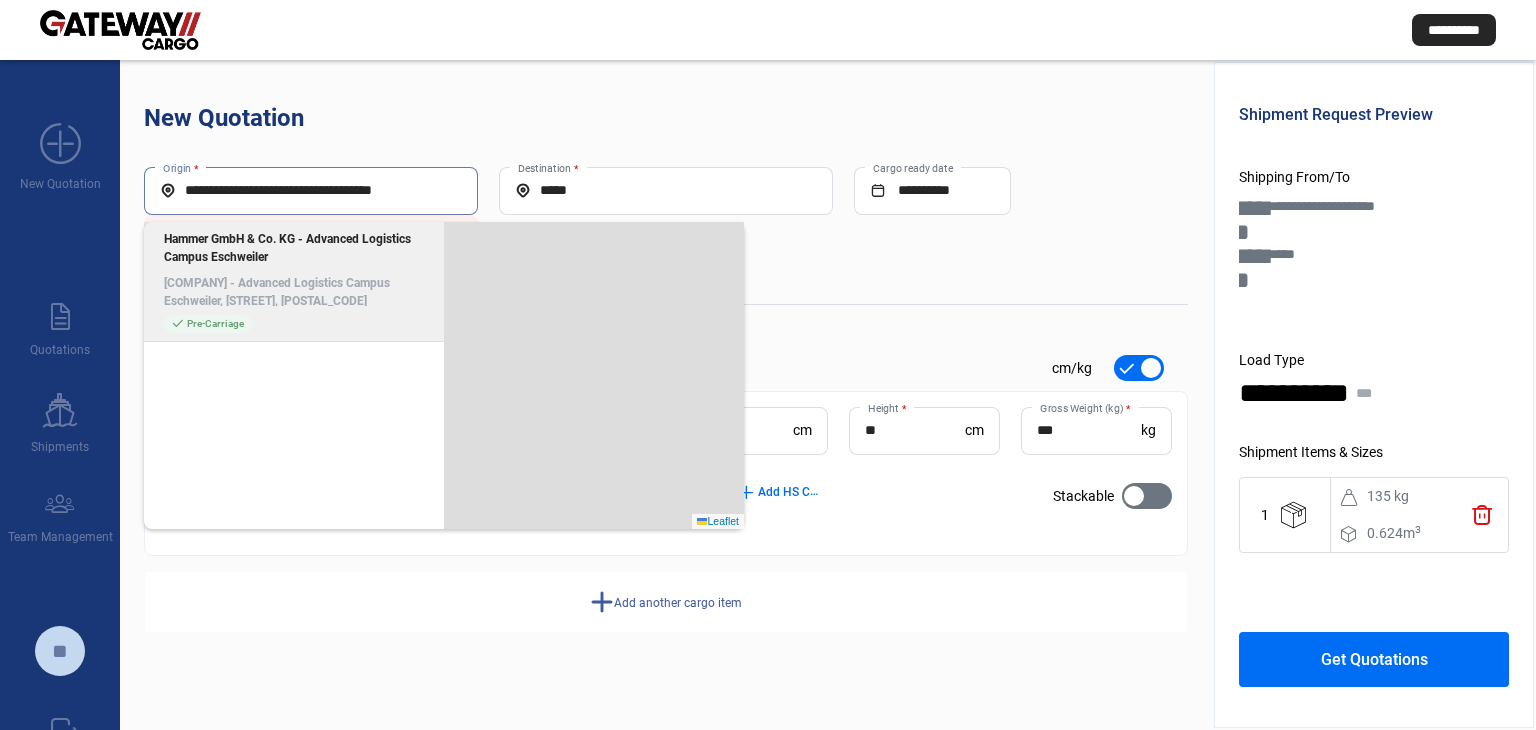 click on "[COMPANY] - Advanced Logistics Campus Eschweiler [COMPANY] - Advanced Logistics Campus Eschweiler, [STREET], [POSTAL_CODE] [COUNTRY]" 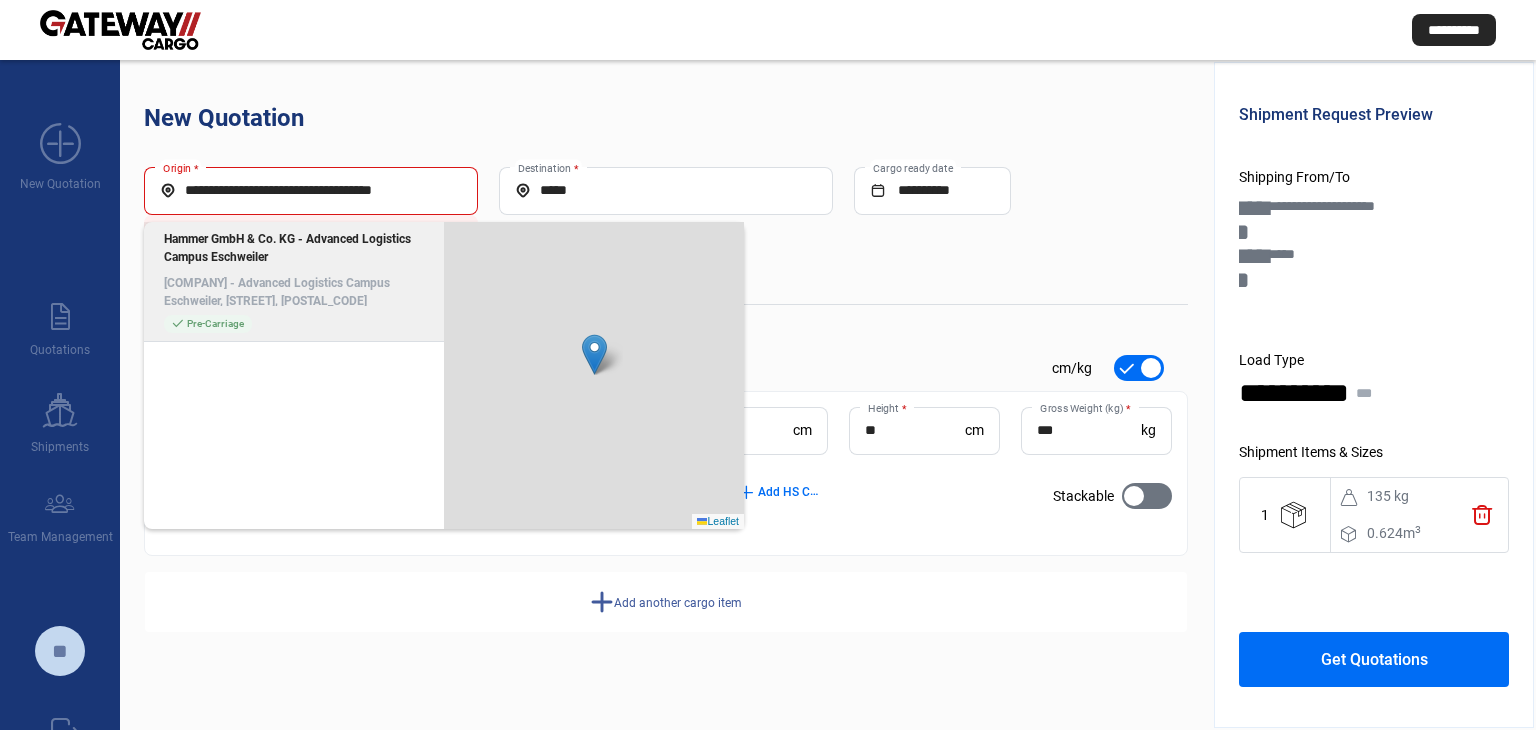 click on "[COMPANY] - Advanced Logistics Campus Eschweiler, [STREET], [POSTAL_CODE] [COUNTRY]" 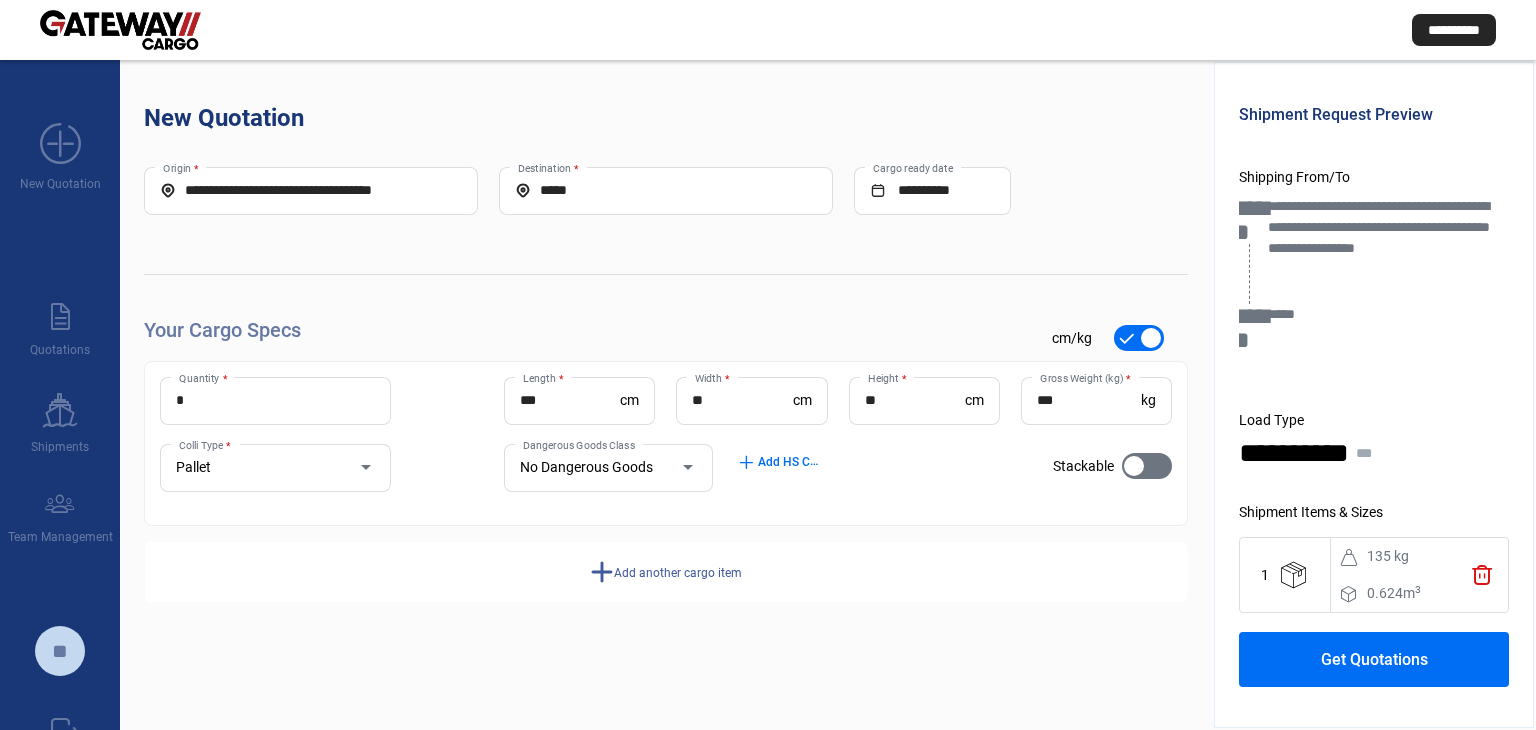 click on "*****  Destination *" 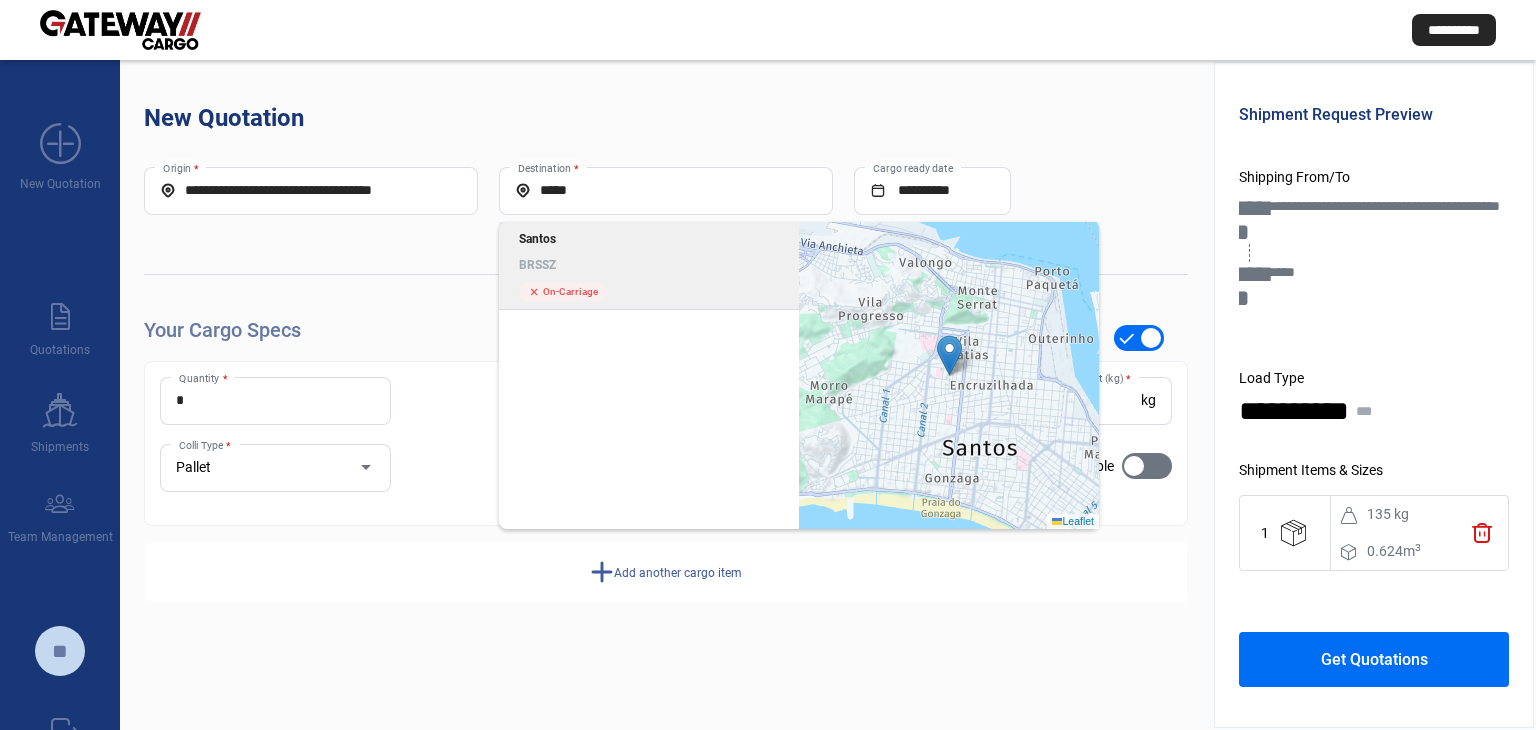 drag, startPoint x: 668, startPoint y: 205, endPoint x: 577, endPoint y: 193, distance: 91.787796 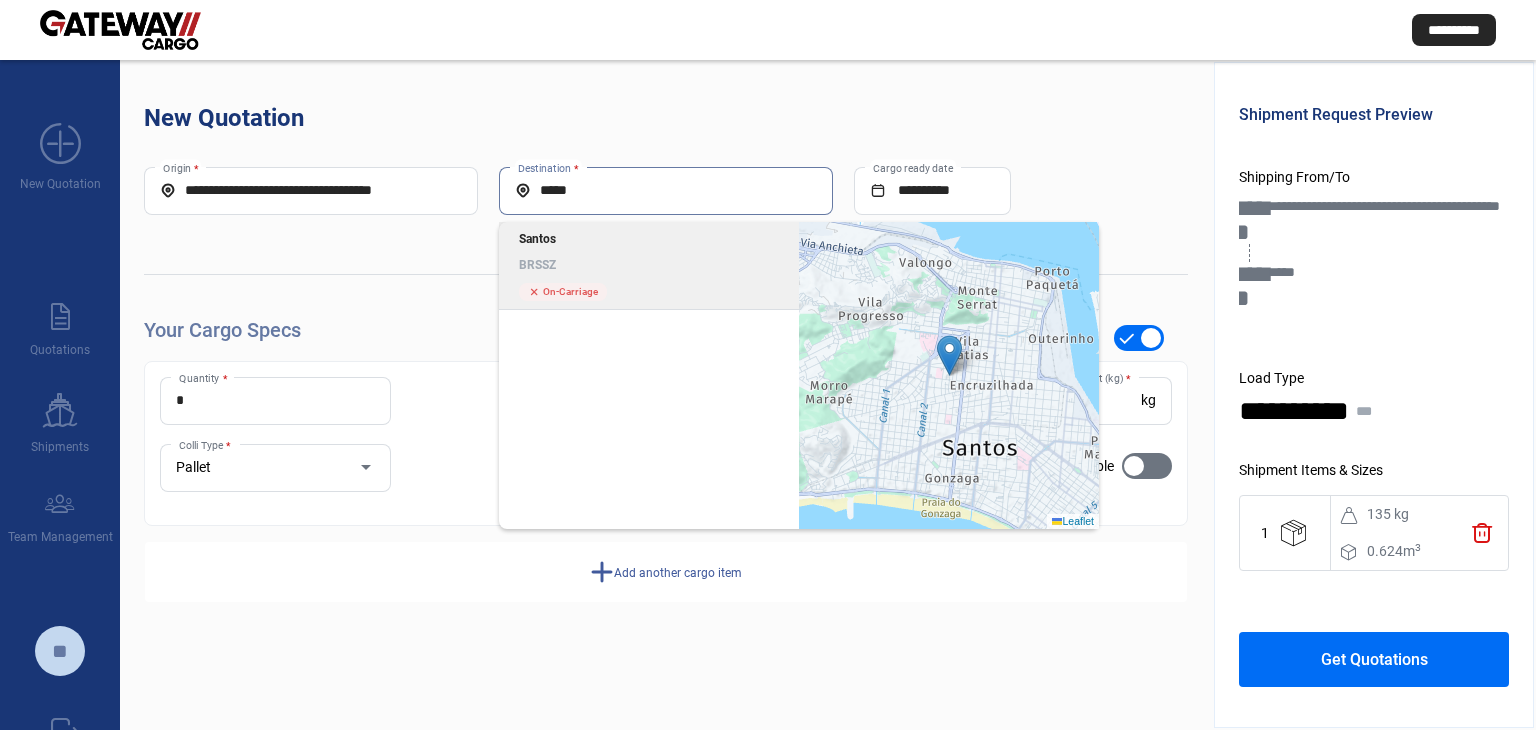drag, startPoint x: 587, startPoint y: 193, endPoint x: 525, endPoint y: 187, distance: 62.289646 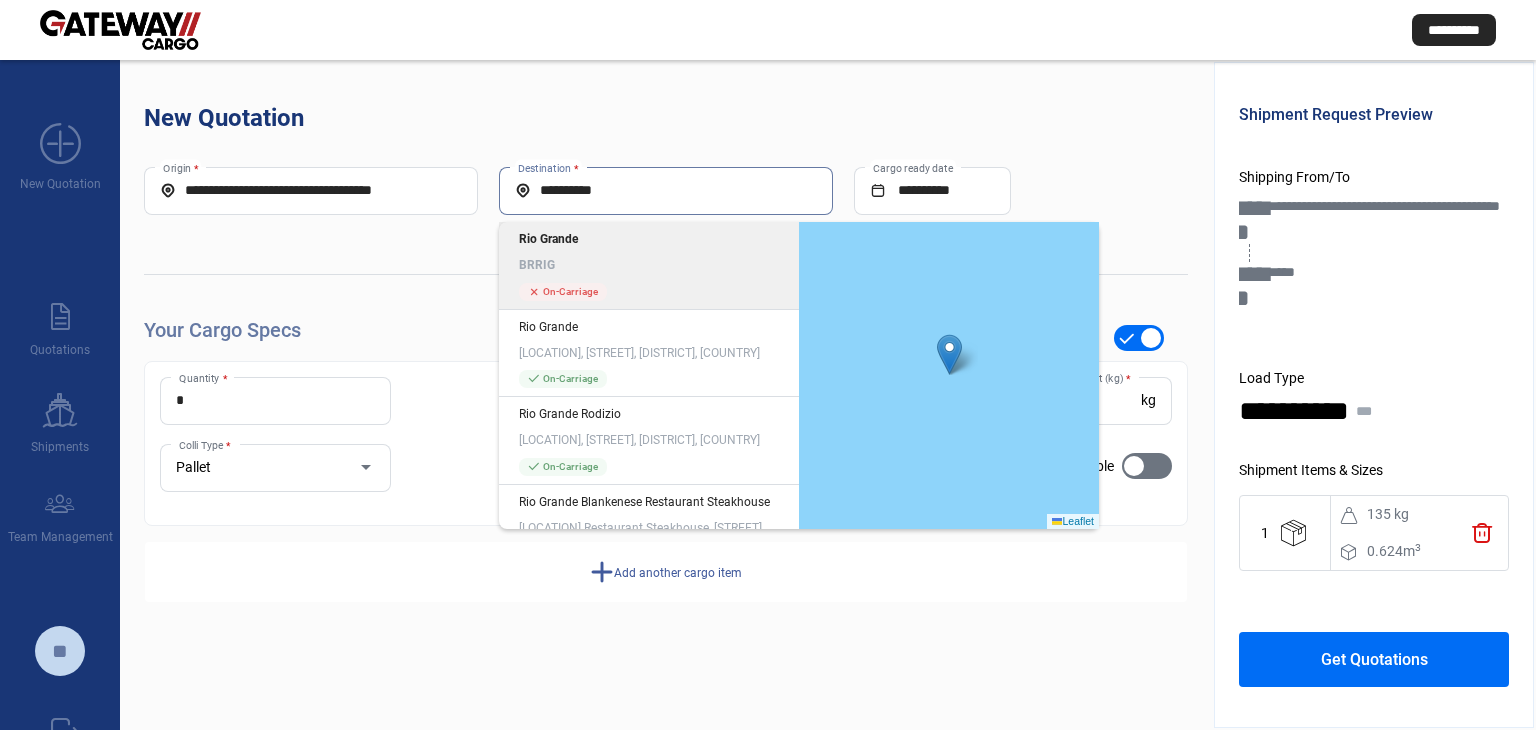 type on "**********" 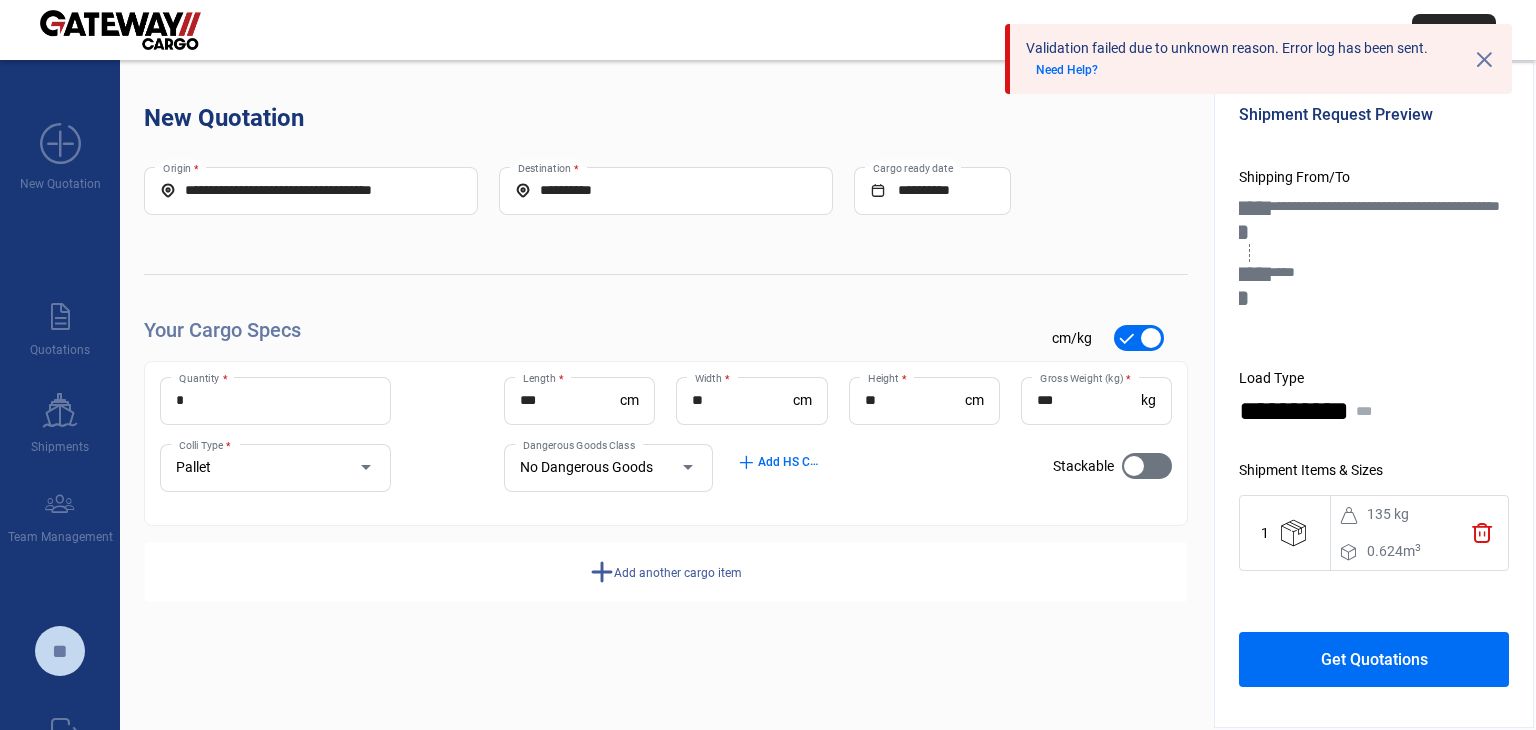 click on "*" at bounding box center (275, 400) 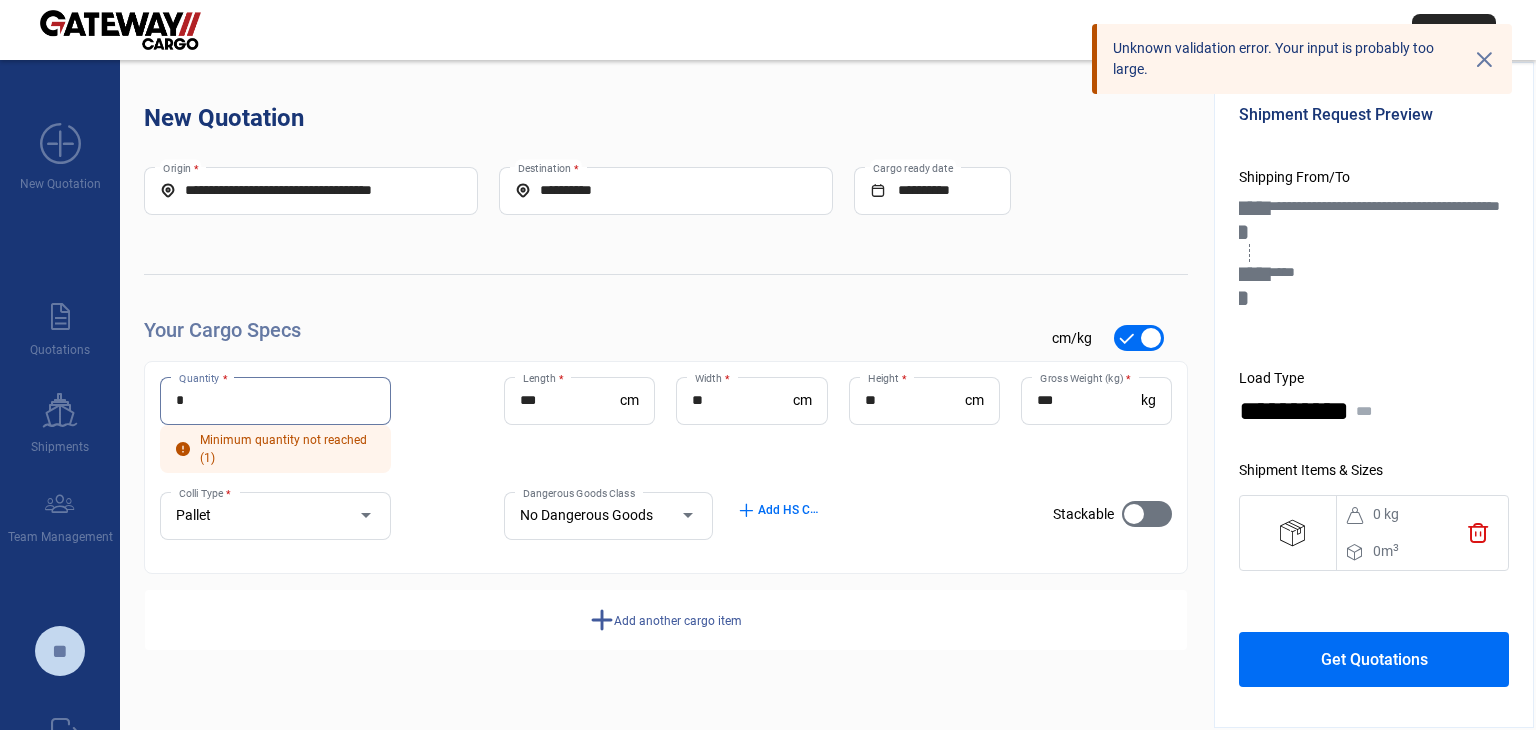 type on "*" 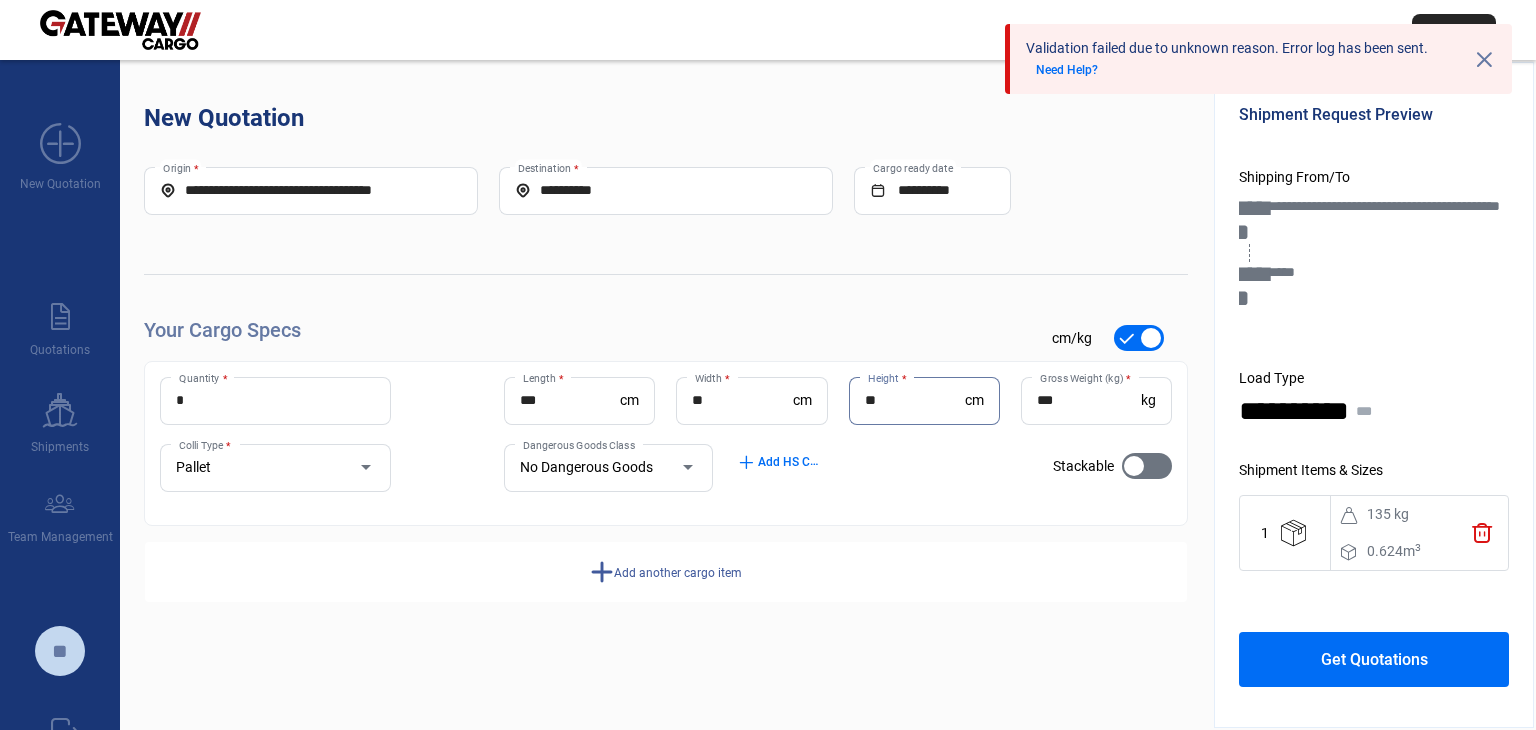 type on "**" 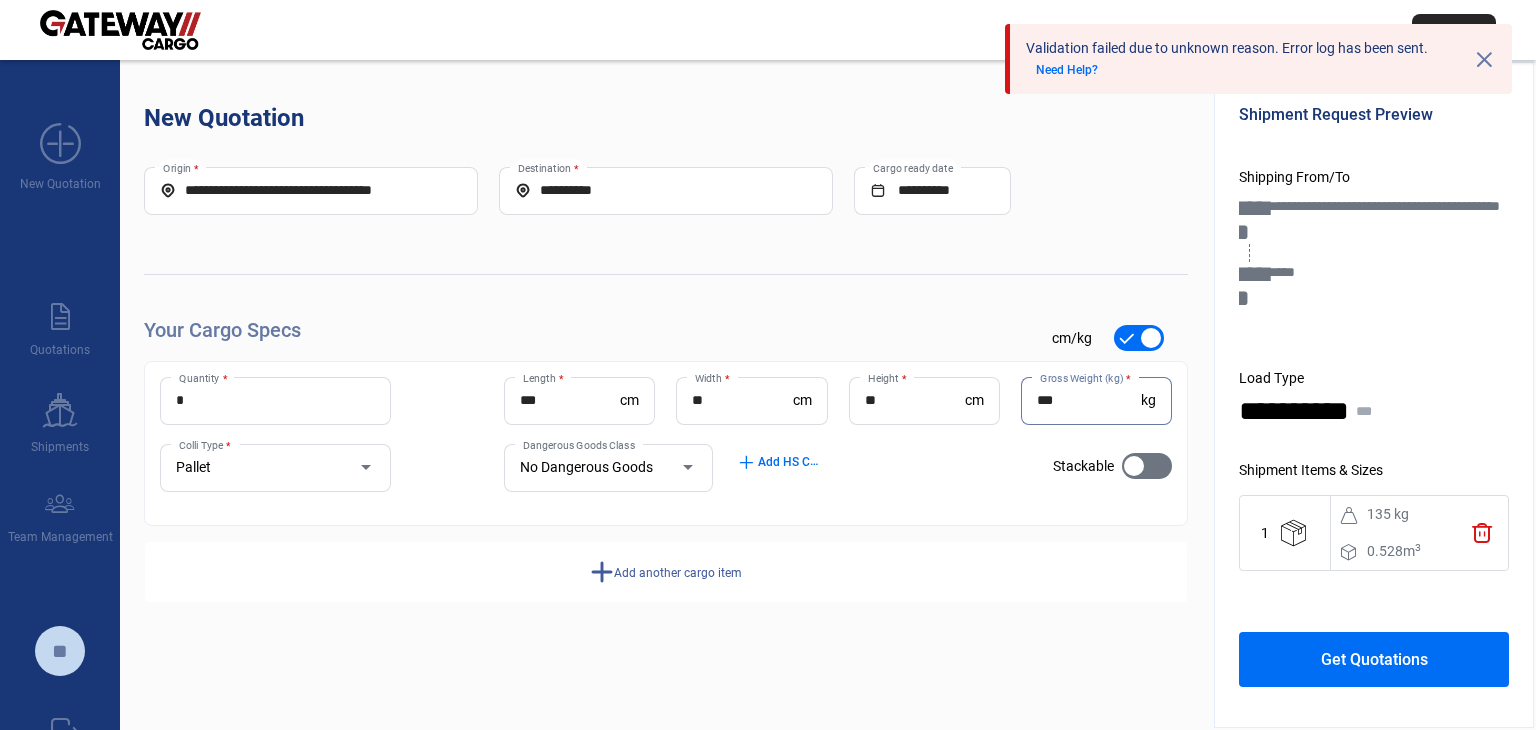 type on "***" 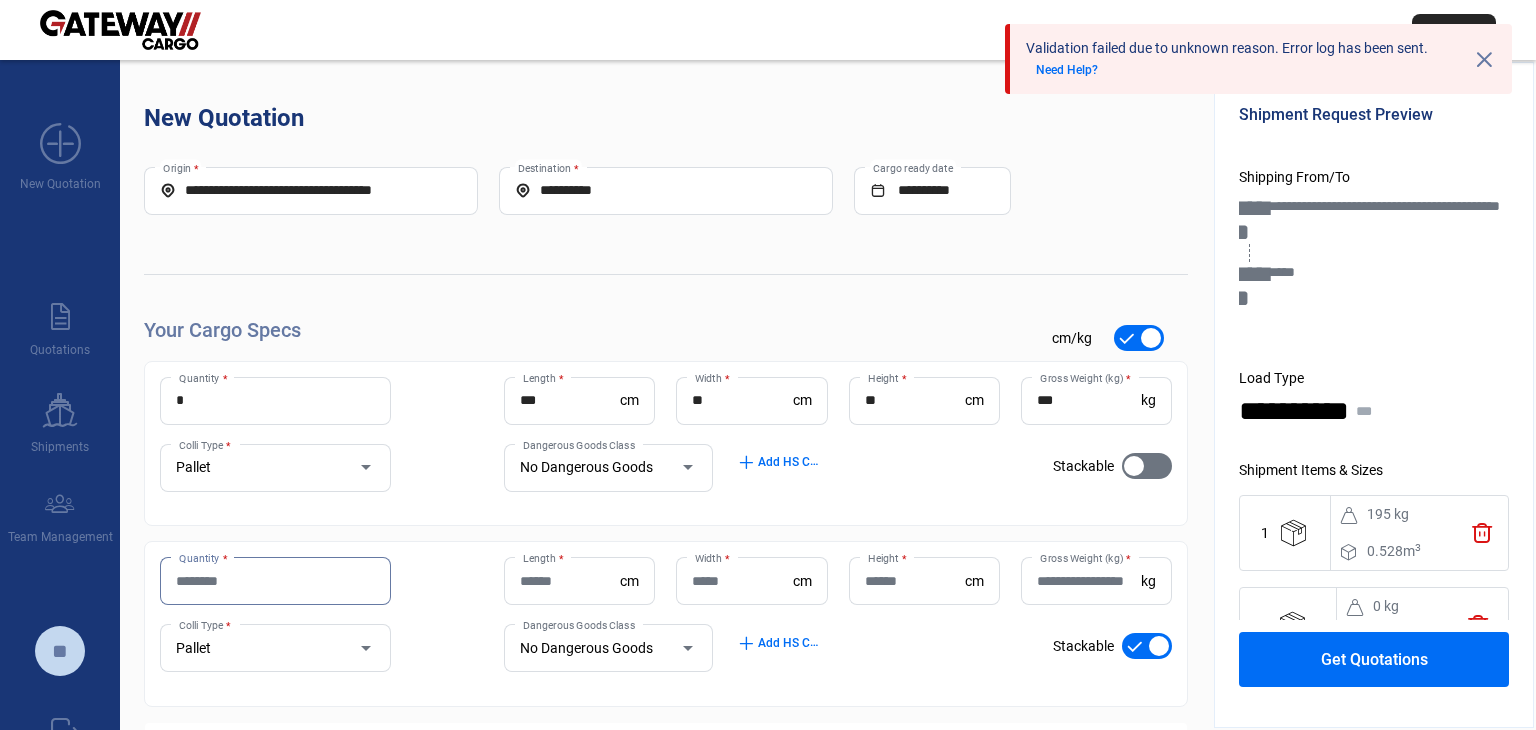 click on "Quantity *" at bounding box center (275, 581) 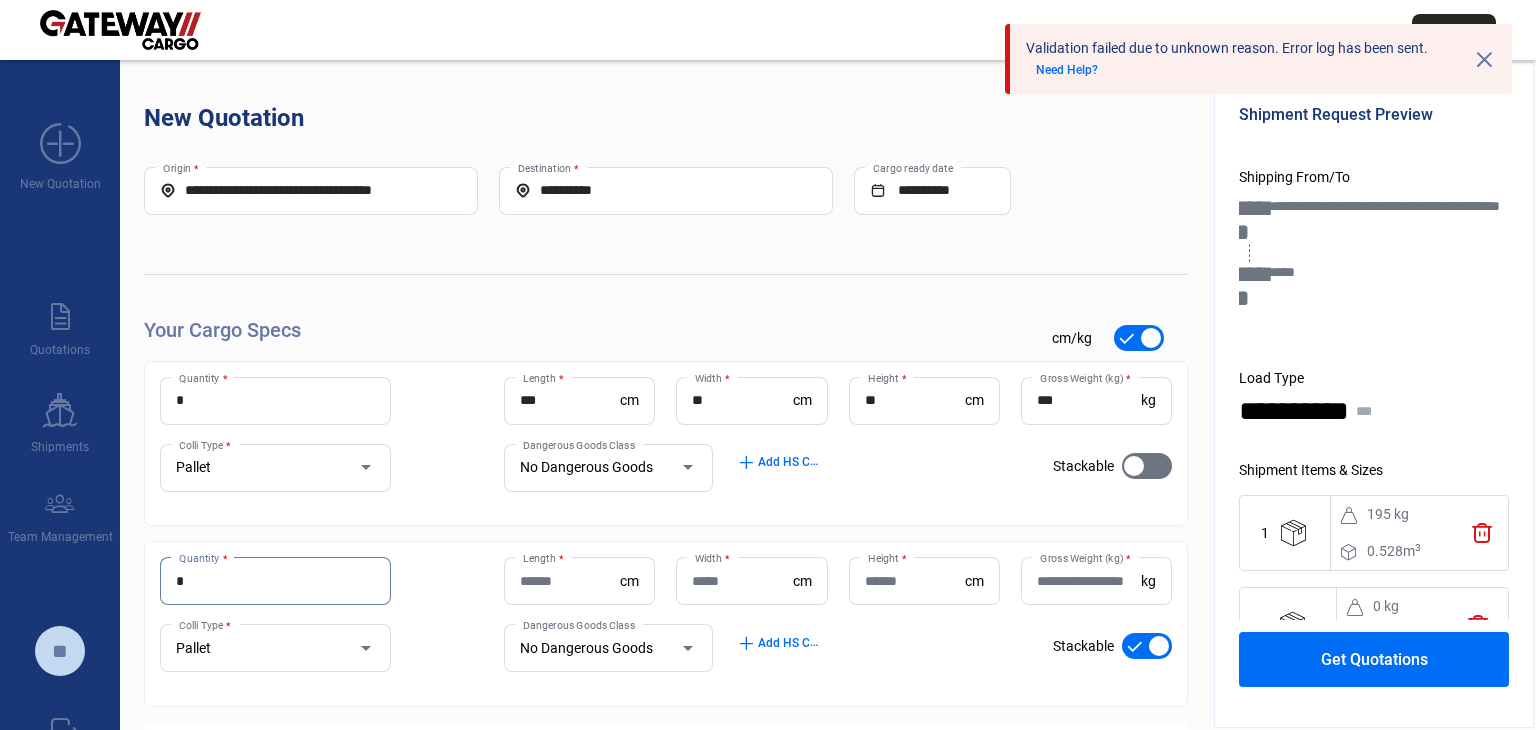 type on "*" 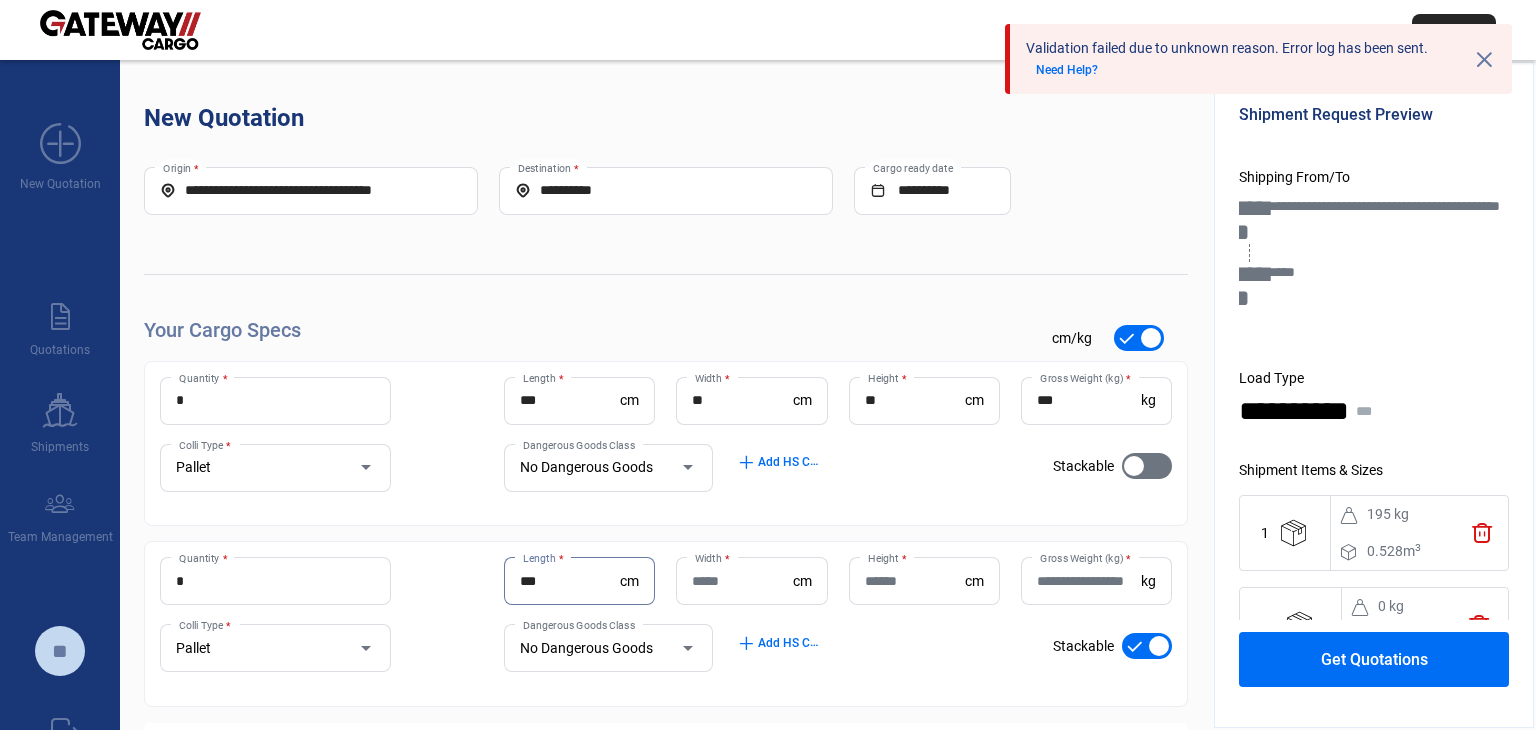 type on "***" 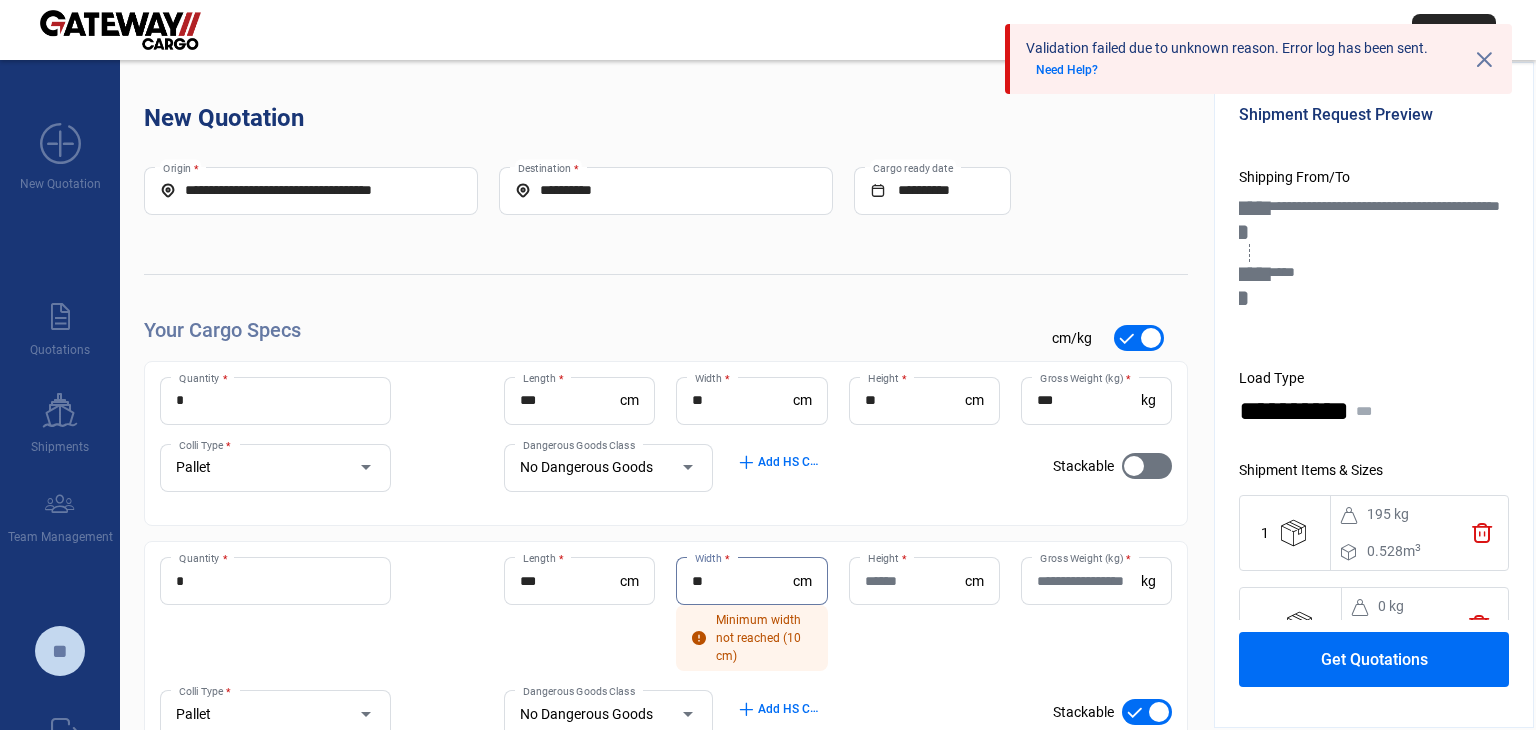 type on "**" 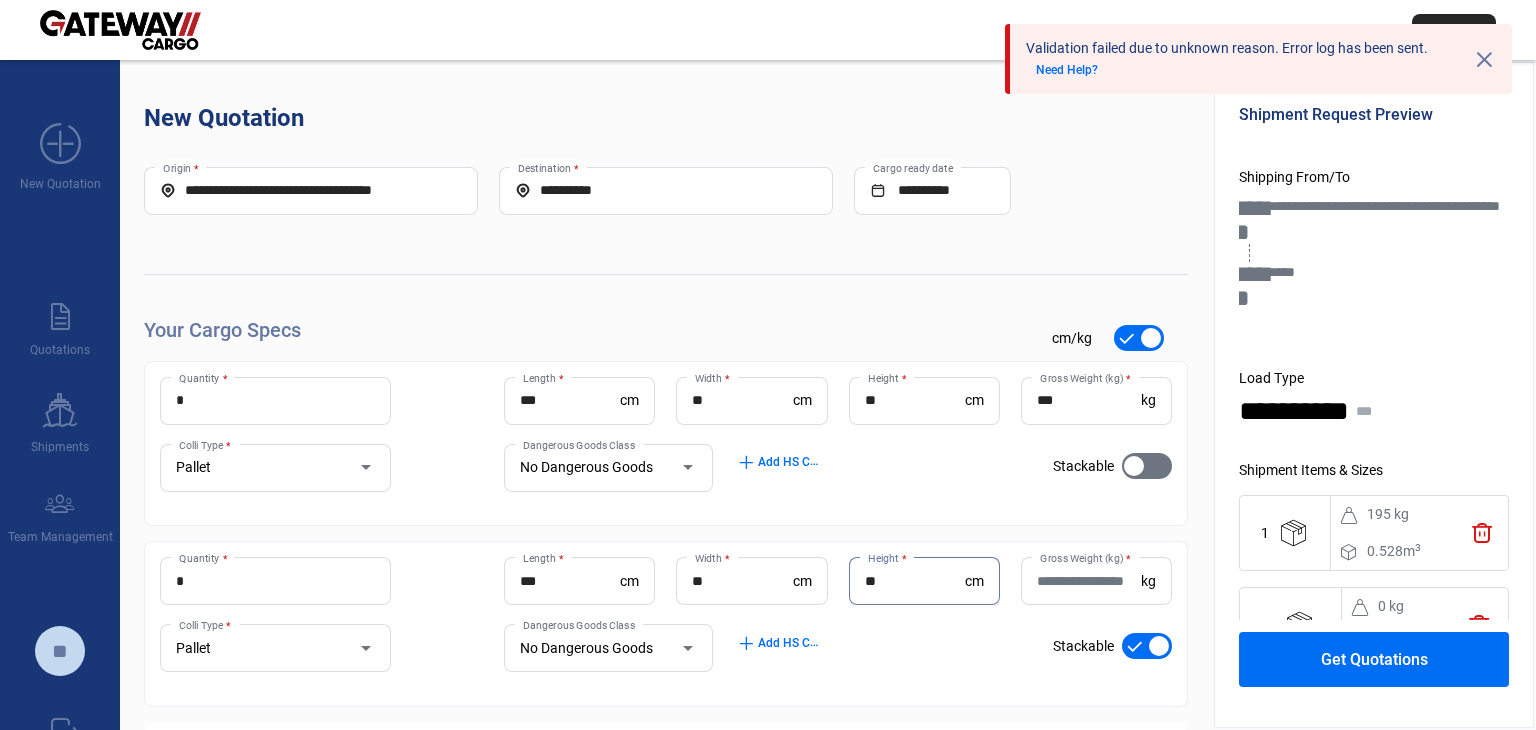 type on "**" 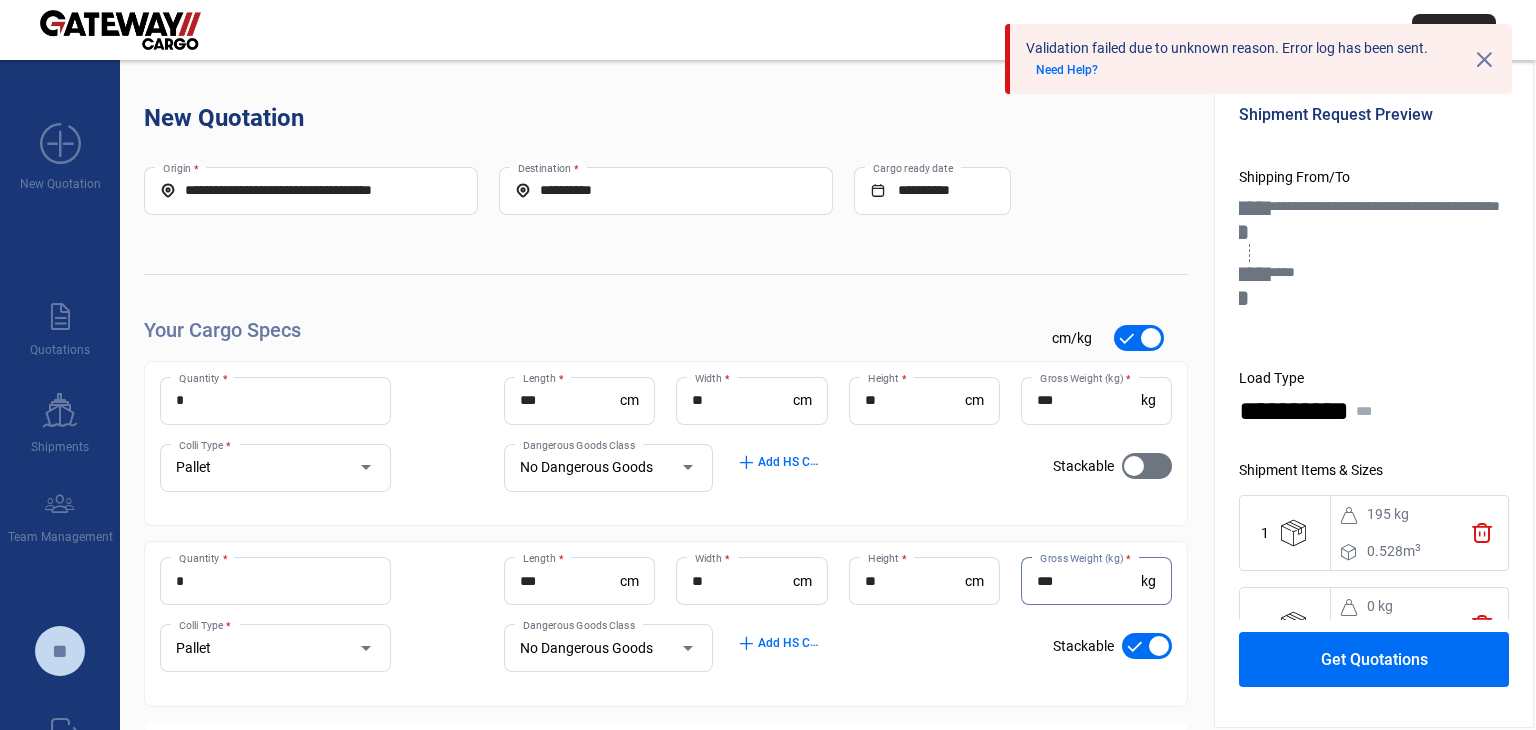 scroll, scrollTop: 62, scrollLeft: 0, axis: vertical 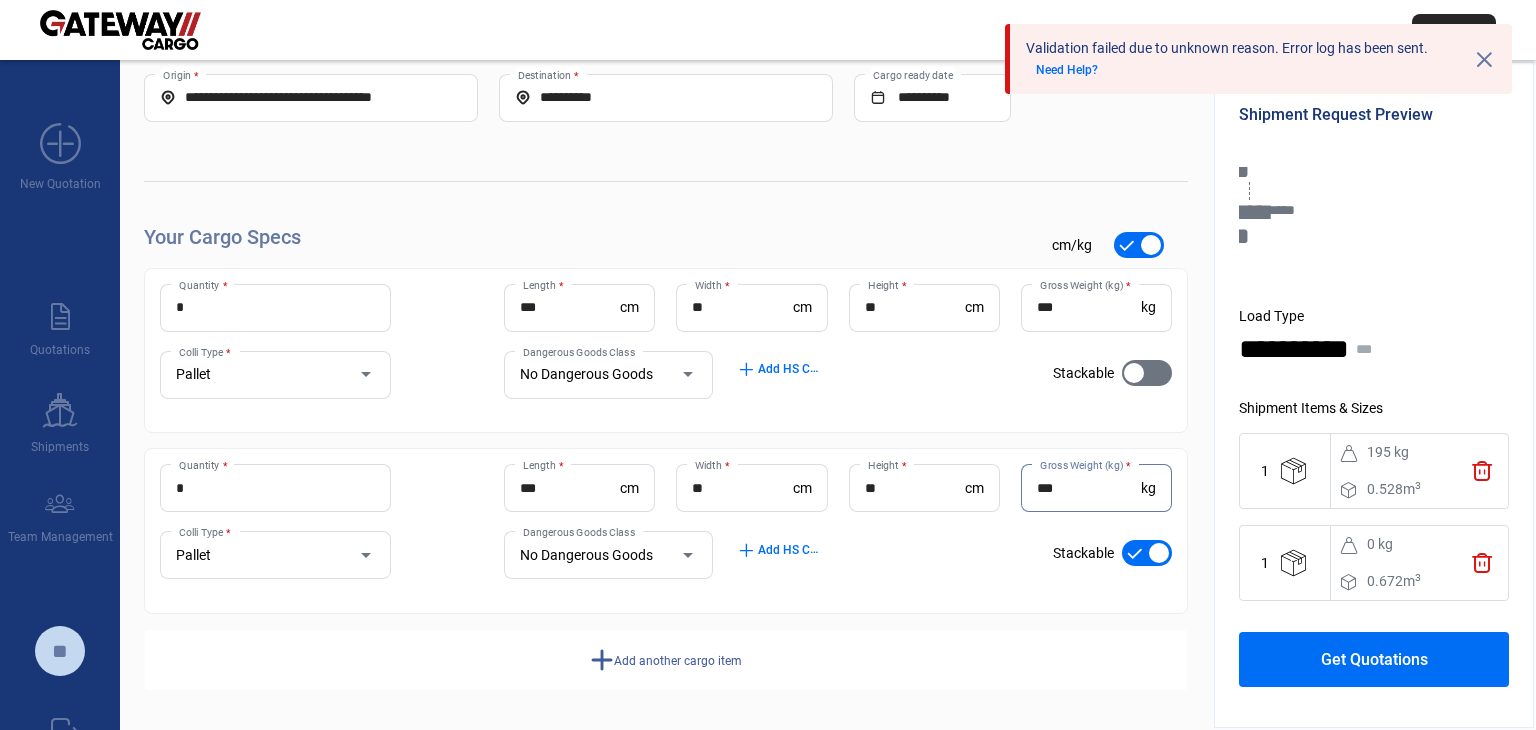 type on "***" 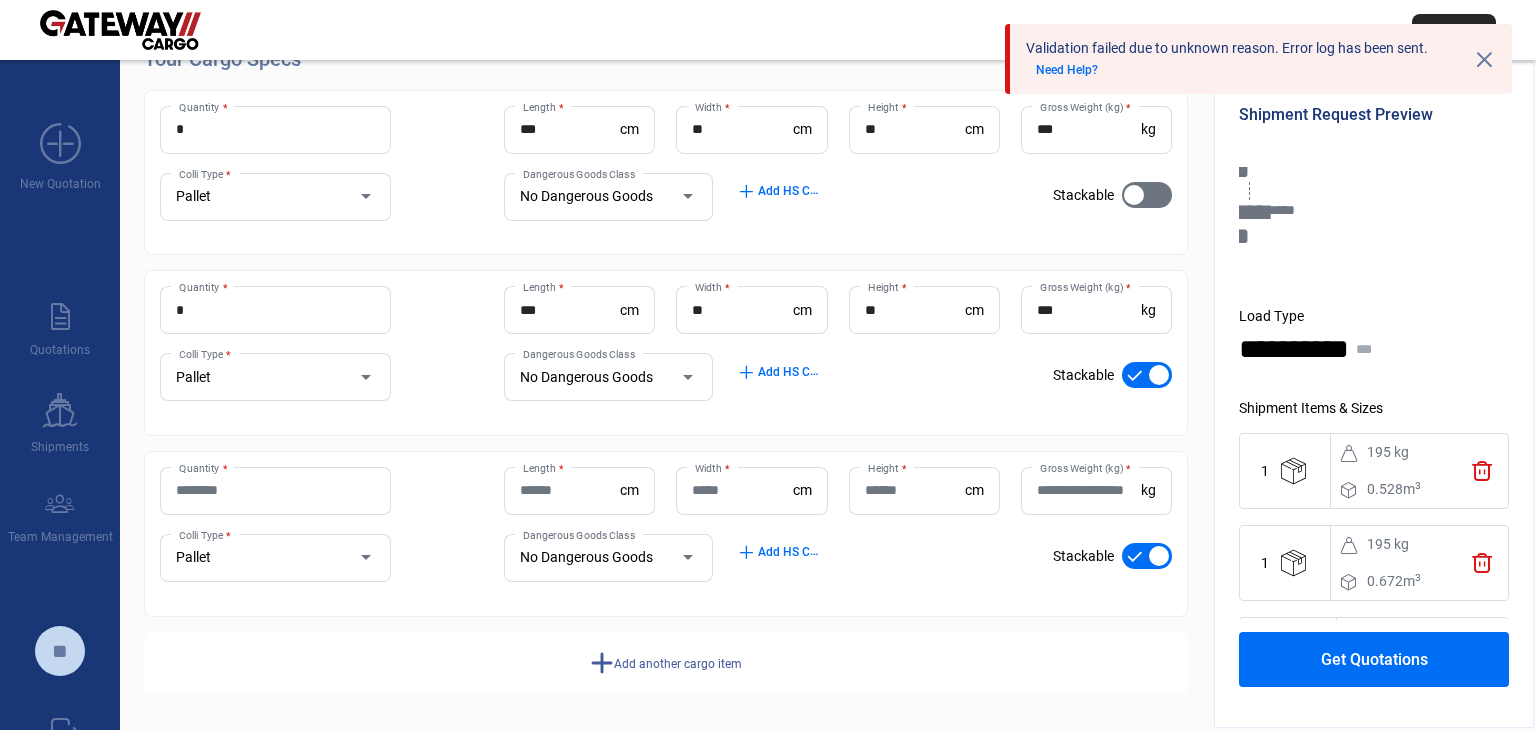 scroll, scrollTop: 273, scrollLeft: 0, axis: vertical 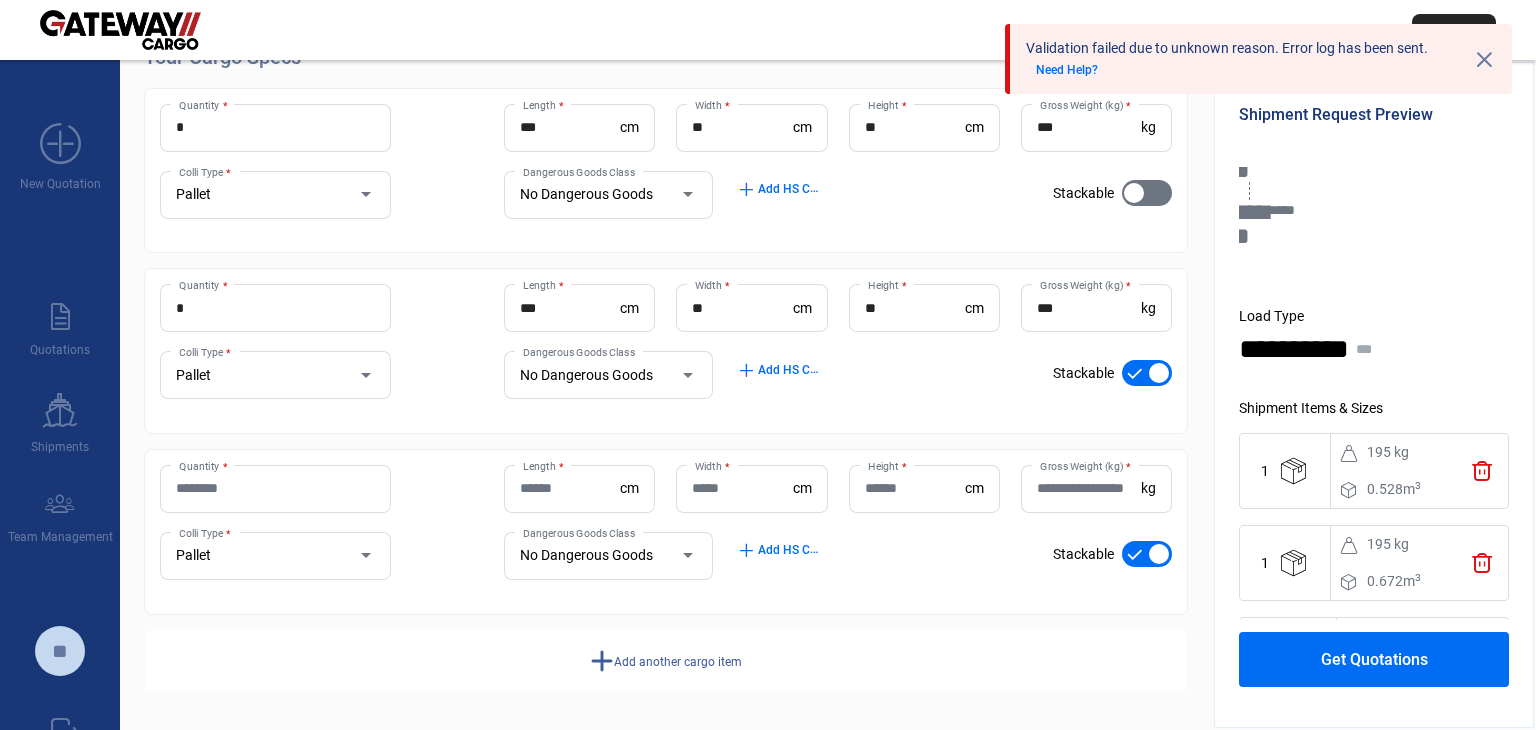 click on "Quantity *" 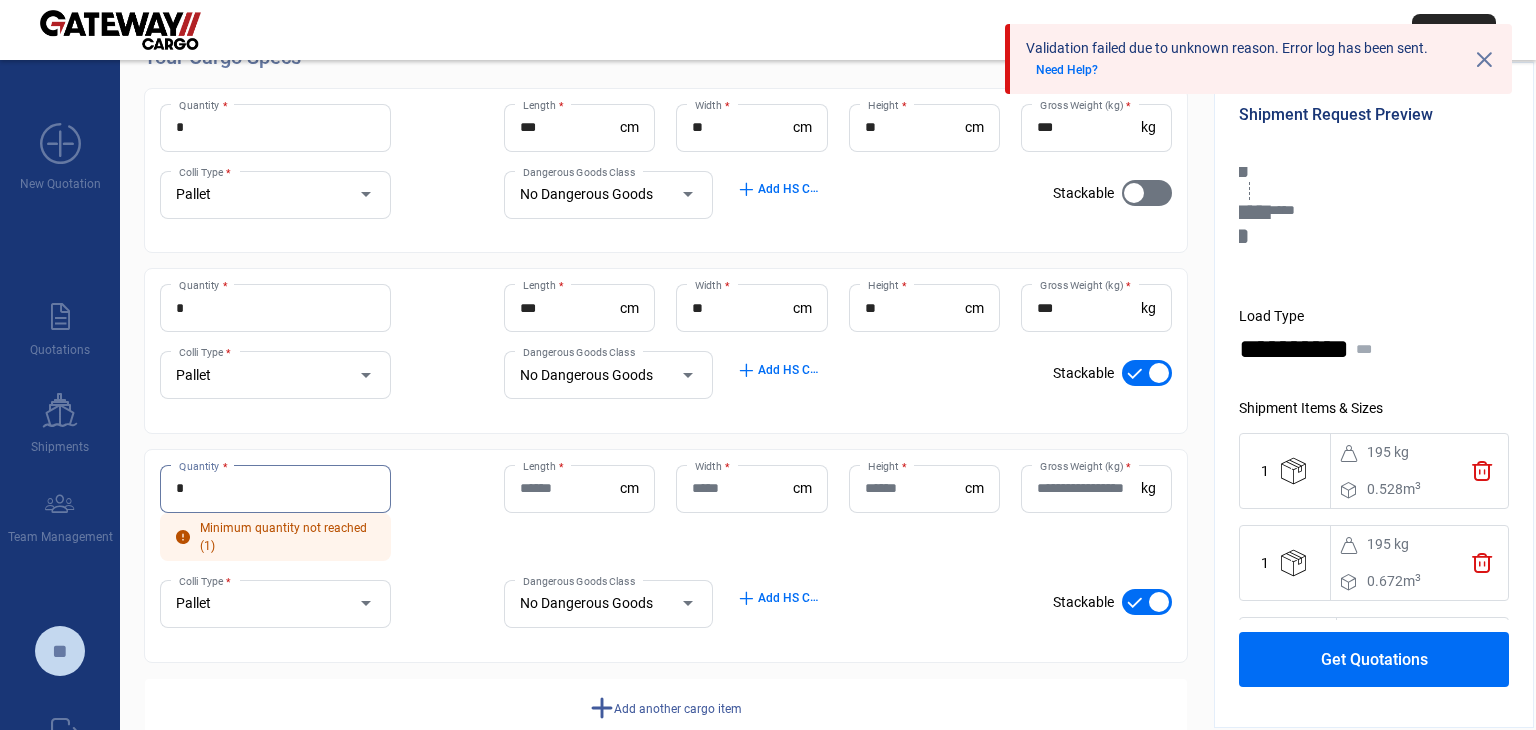 type on "*" 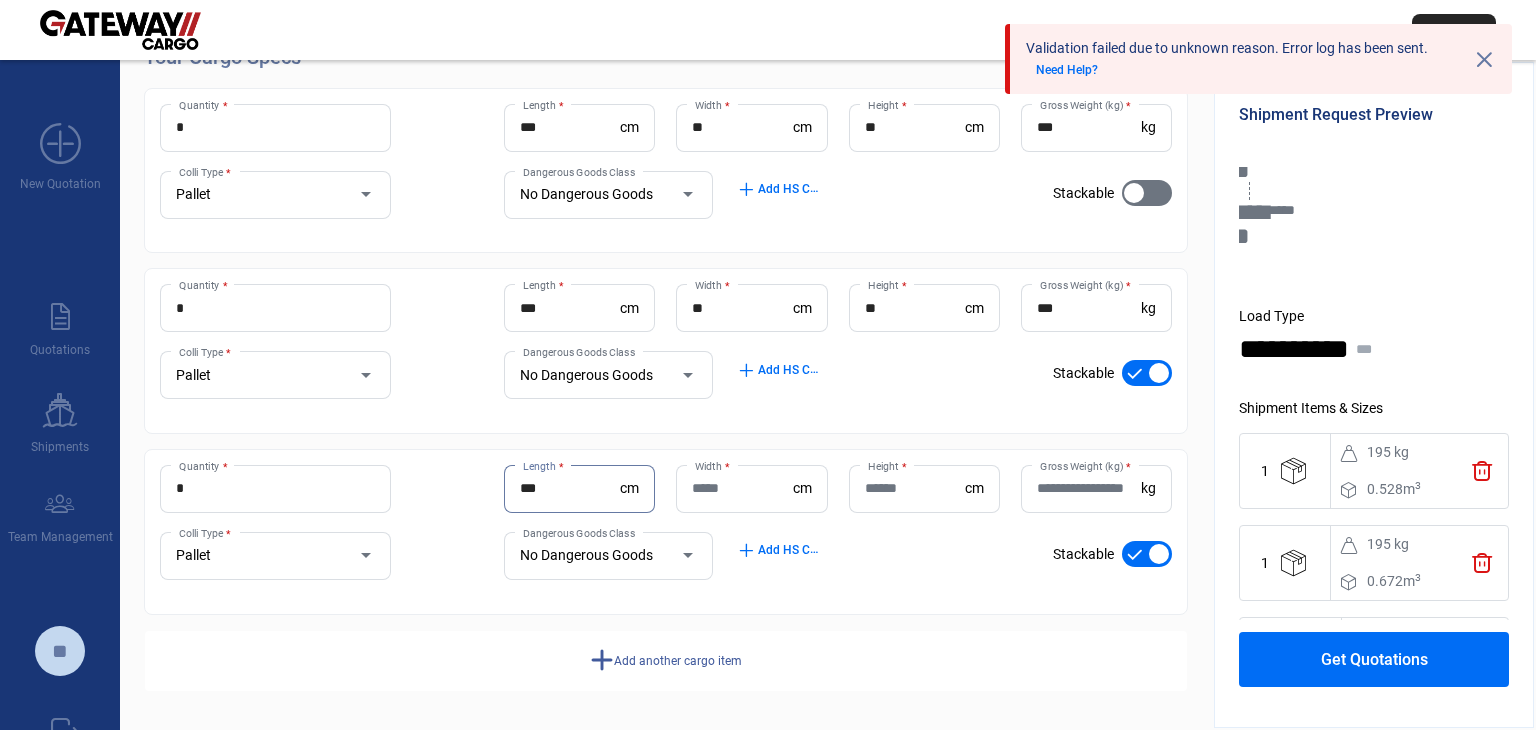 type on "***" 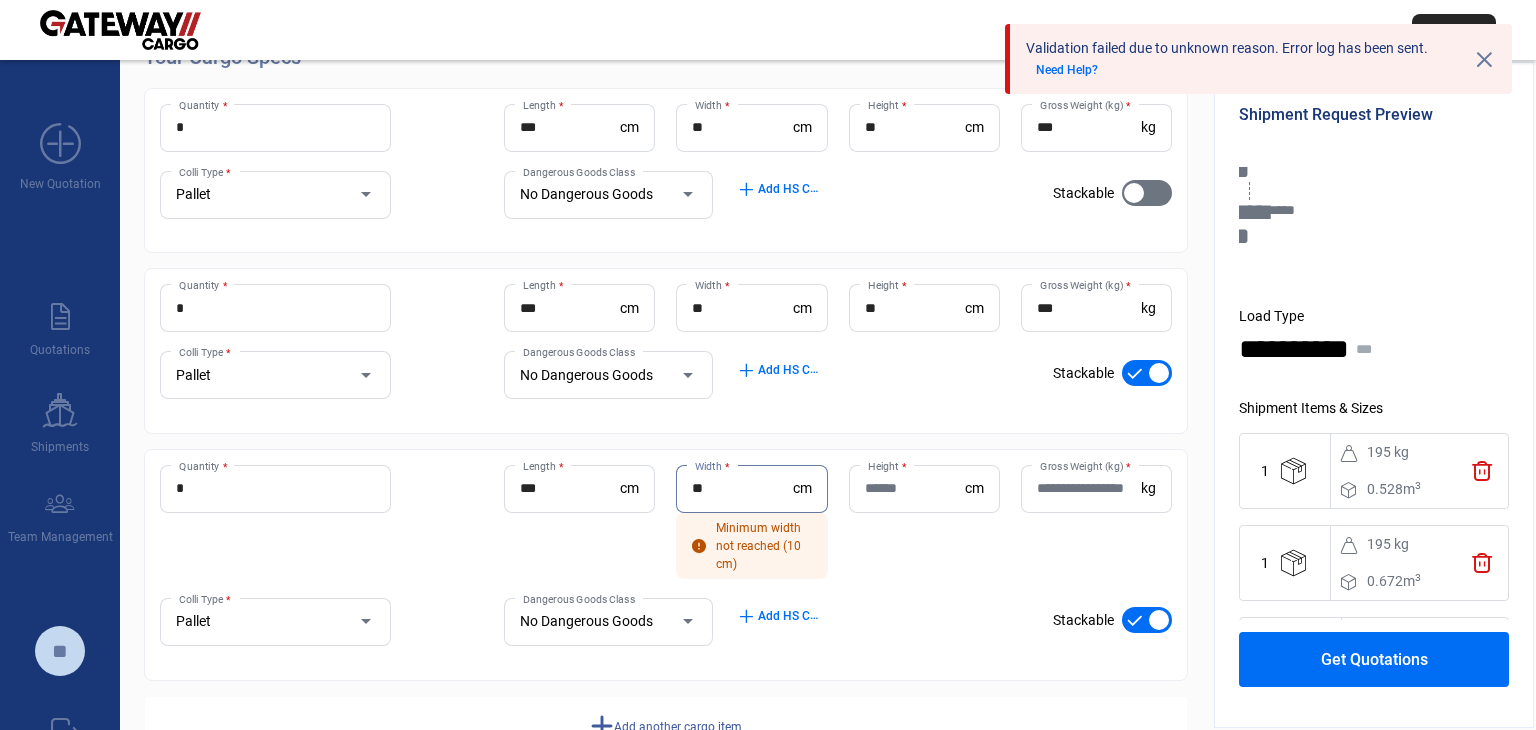 type on "*" 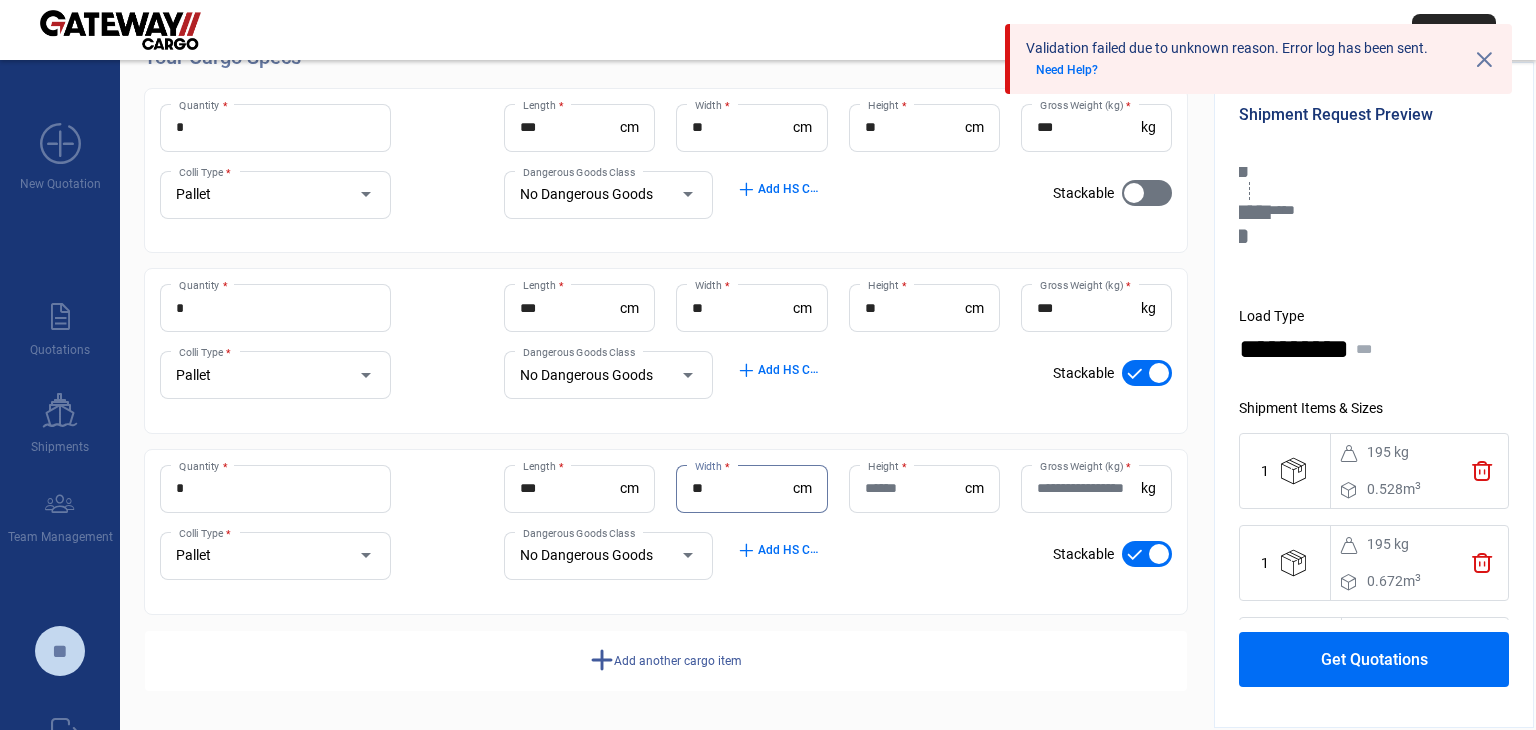 type on "**" 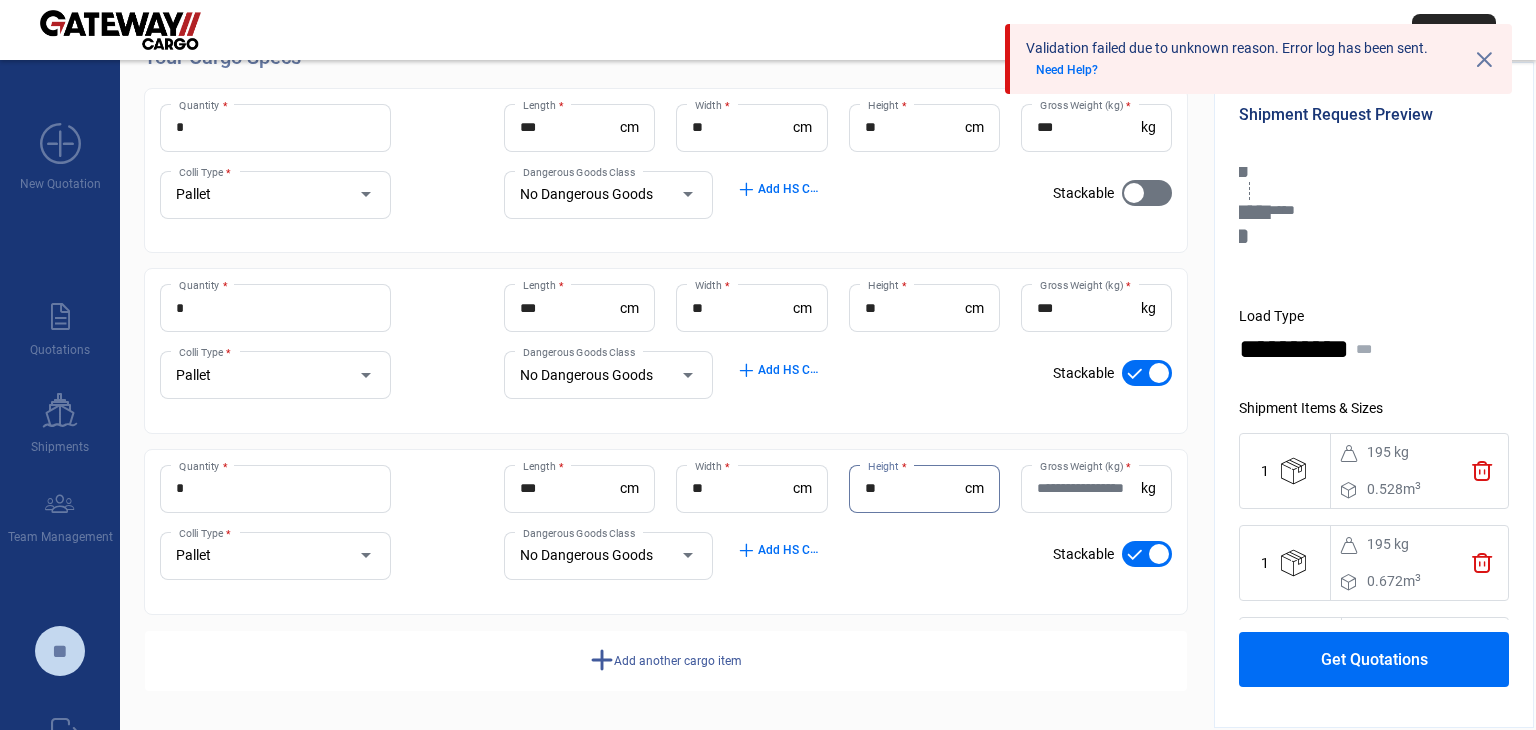 type on "**" 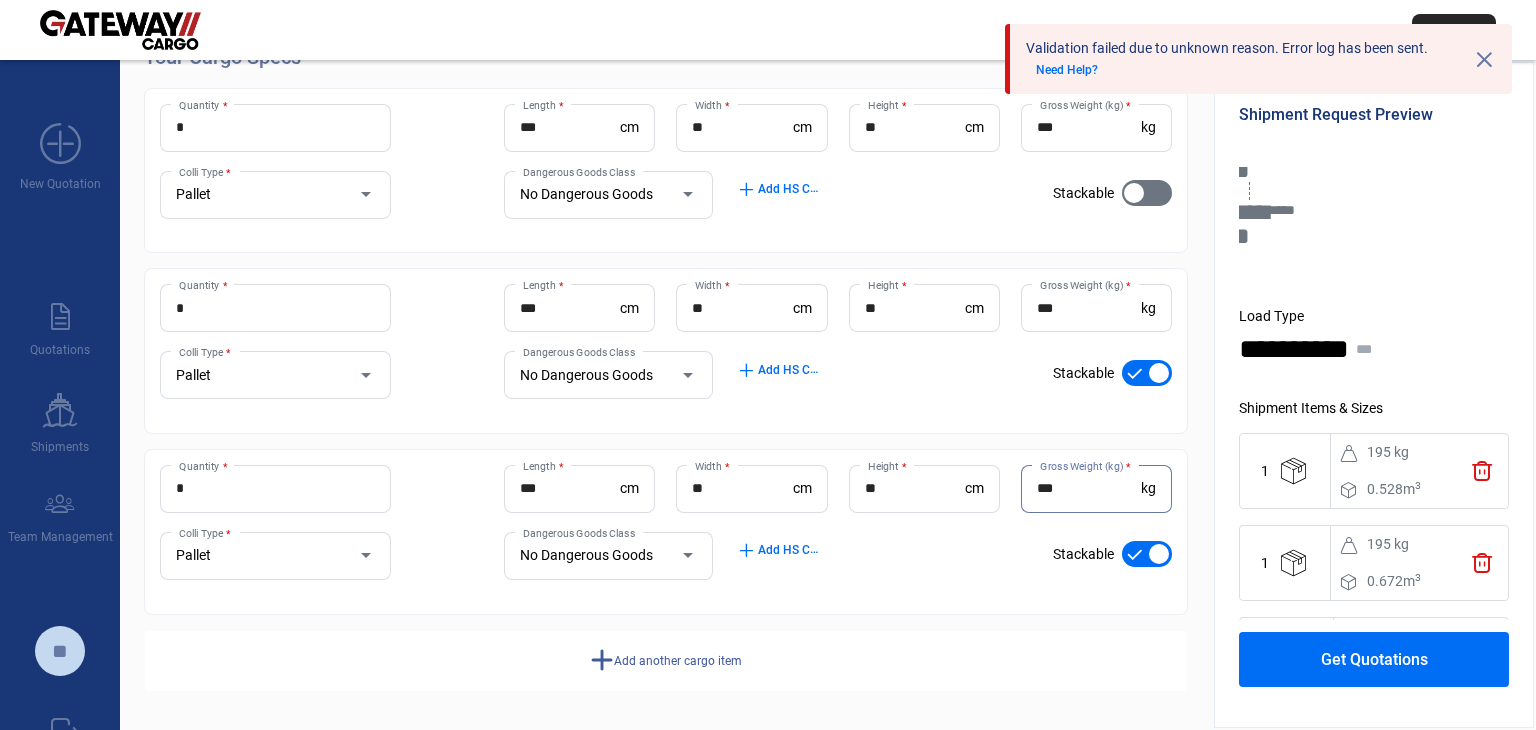 type on "***" 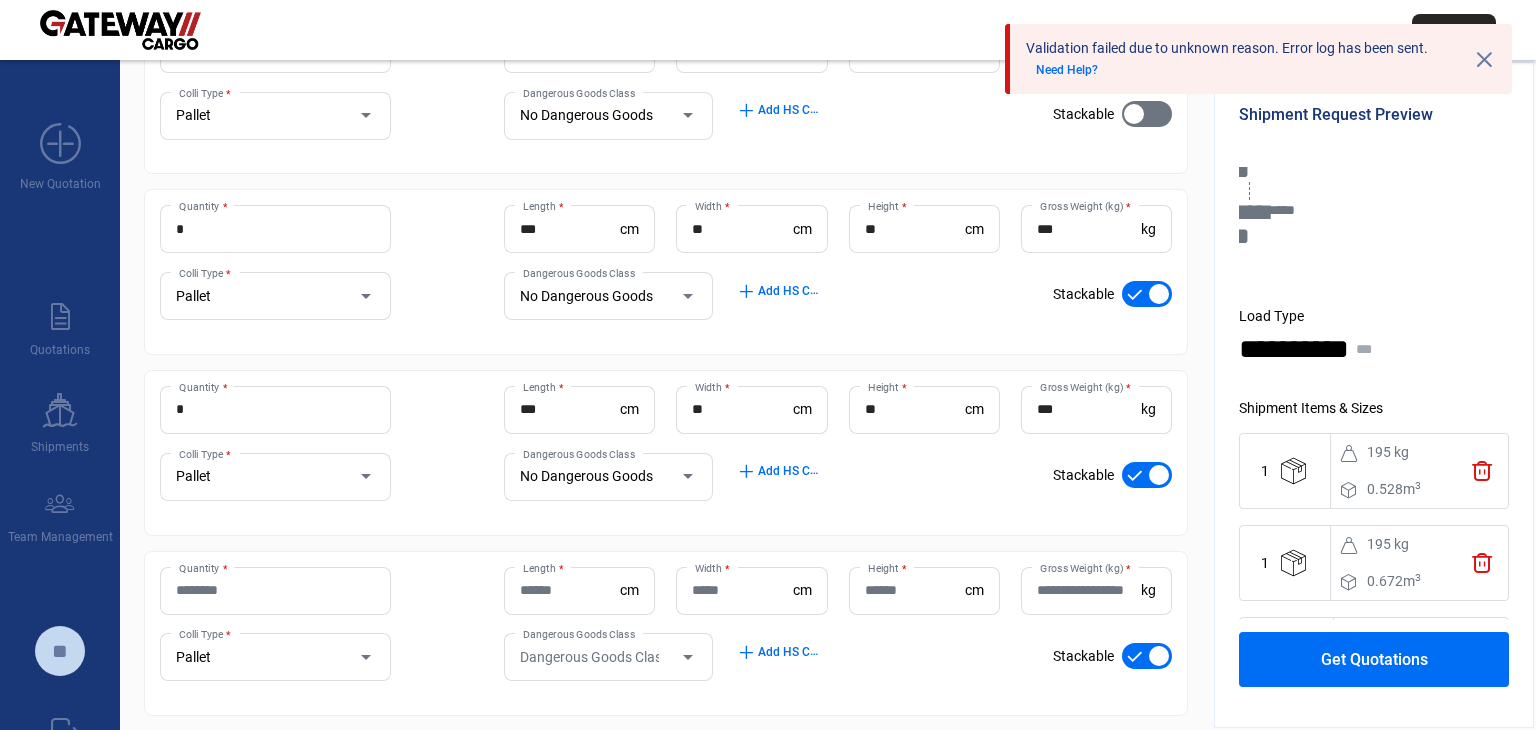 scroll, scrollTop: 454, scrollLeft: 0, axis: vertical 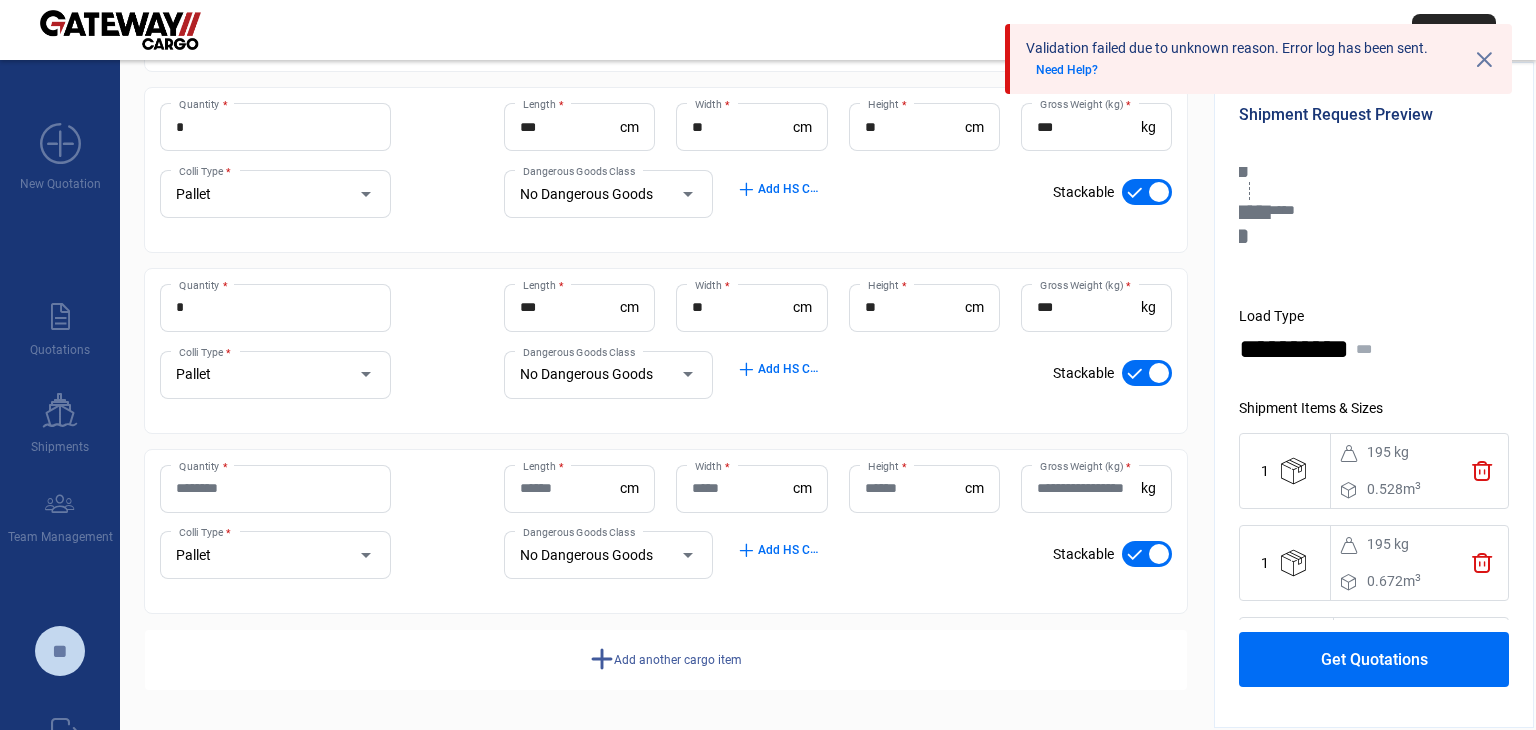 click on "Quantity *" at bounding box center [275, 488] 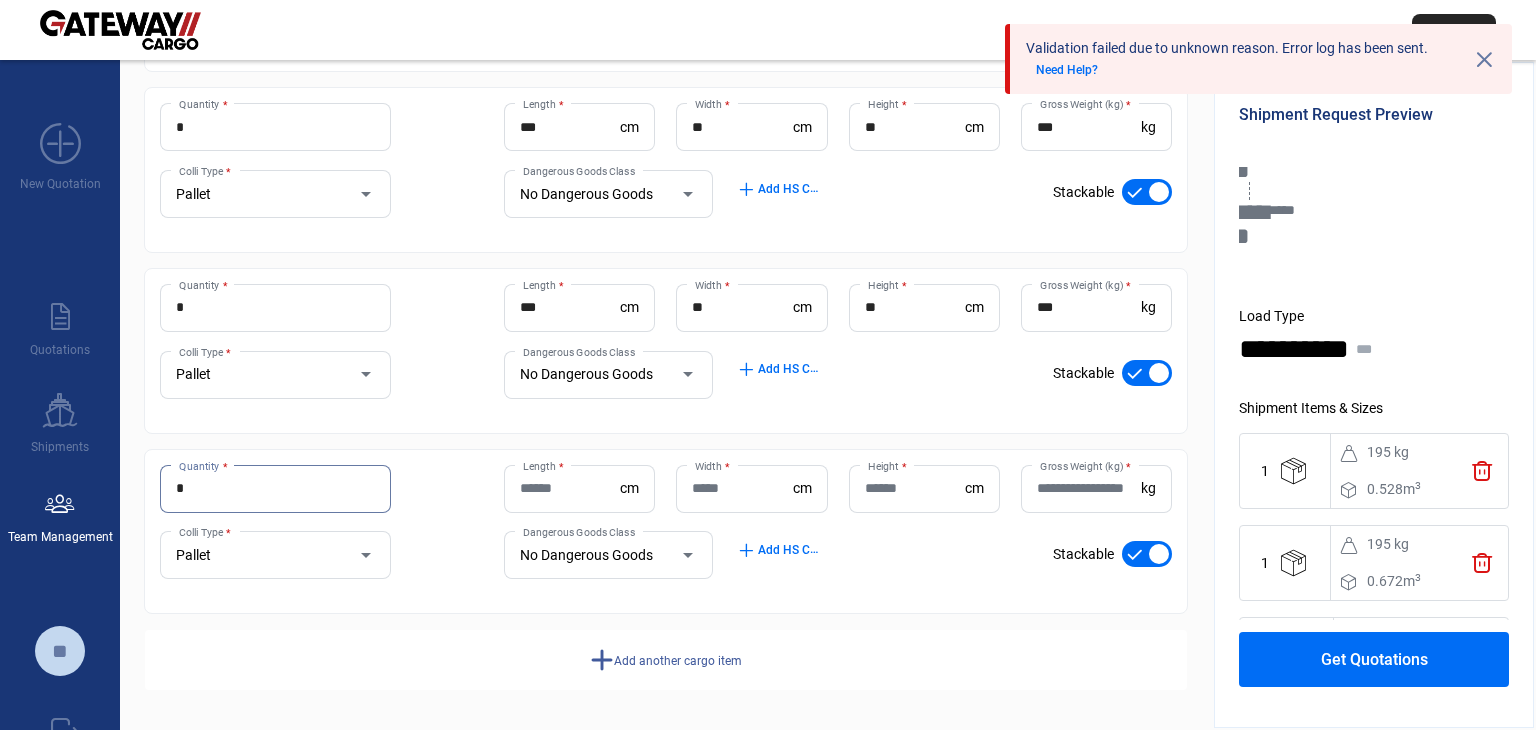 drag, startPoint x: 253, startPoint y: 493, endPoint x: 102, endPoint y: 478, distance: 151.74321 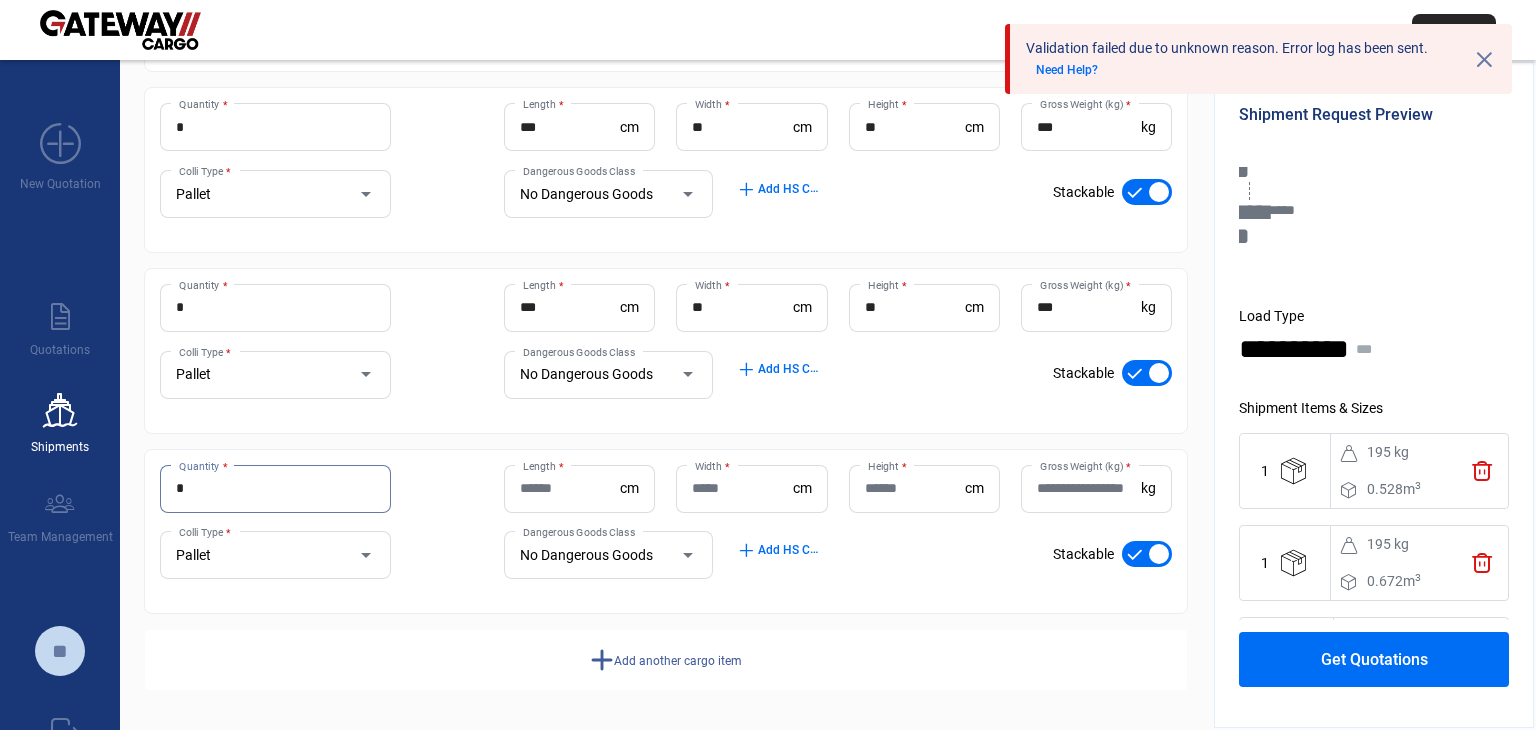 type on "*" 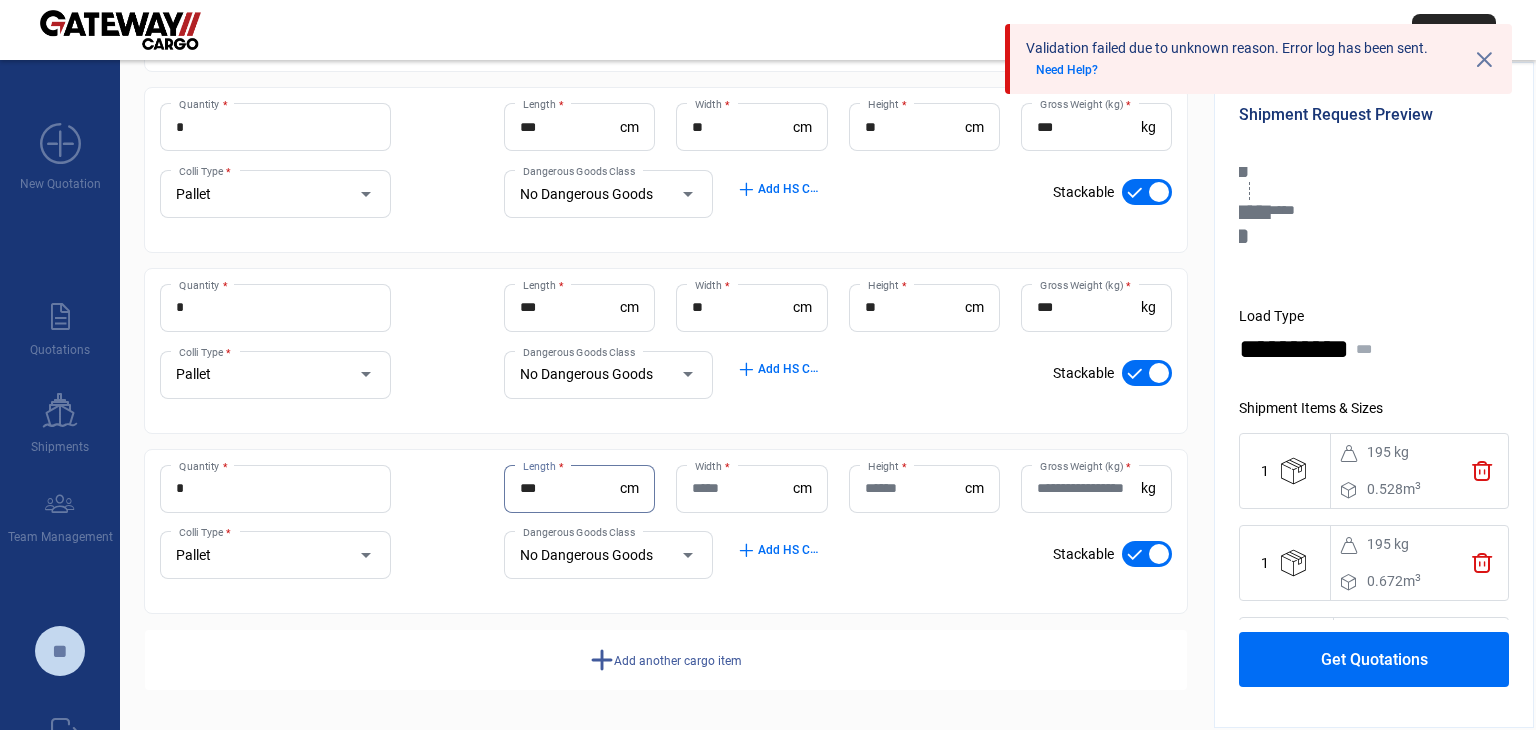 type on "***" 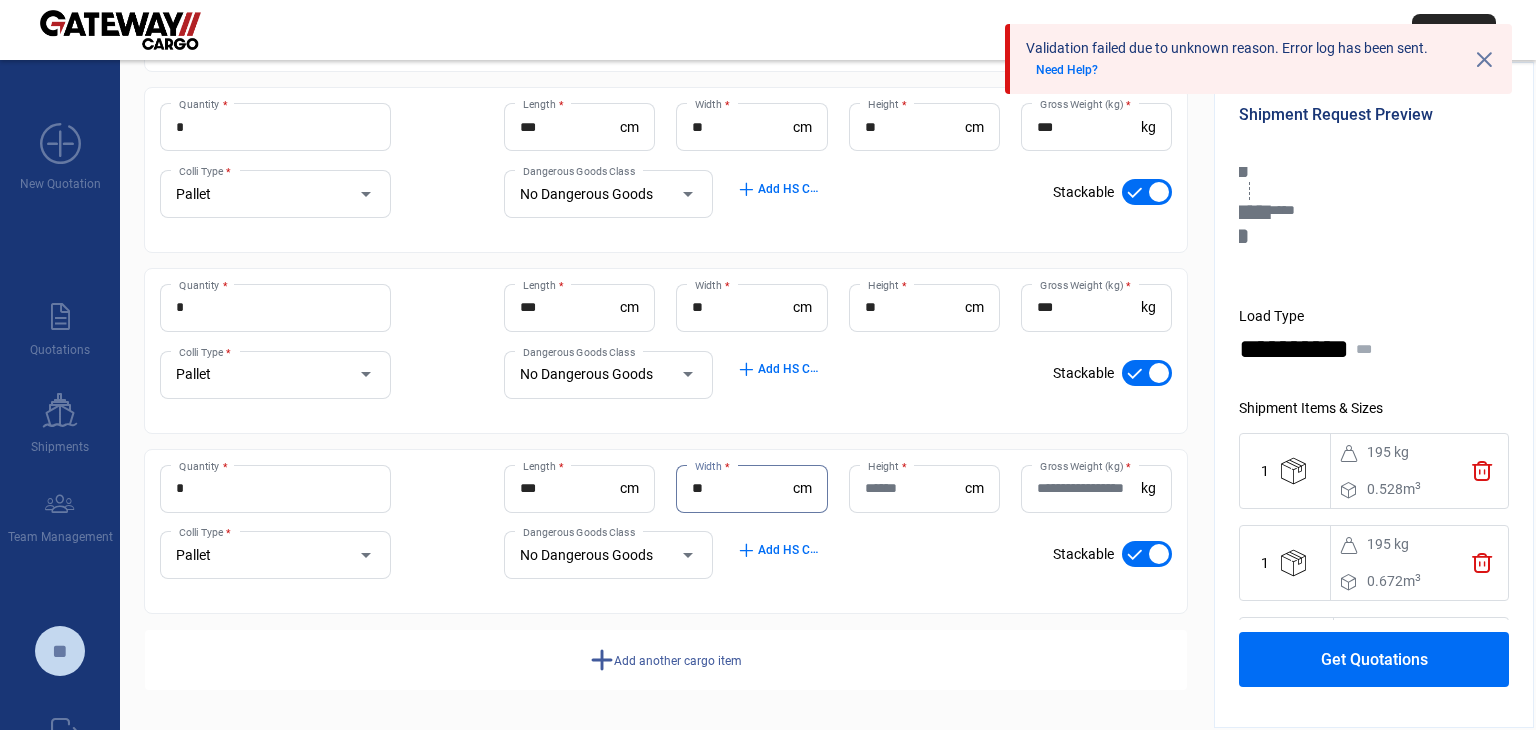 type on "**" 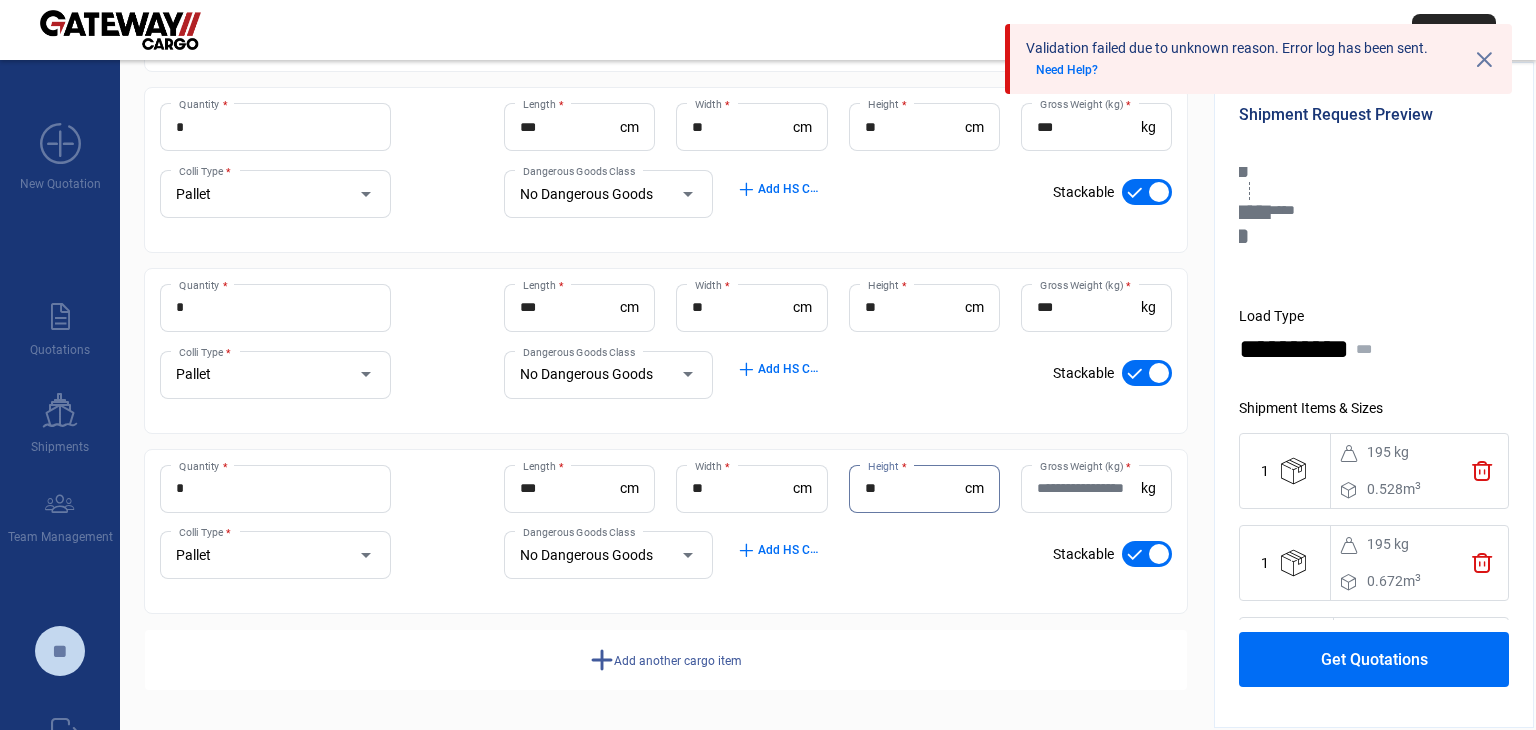 type on "**" 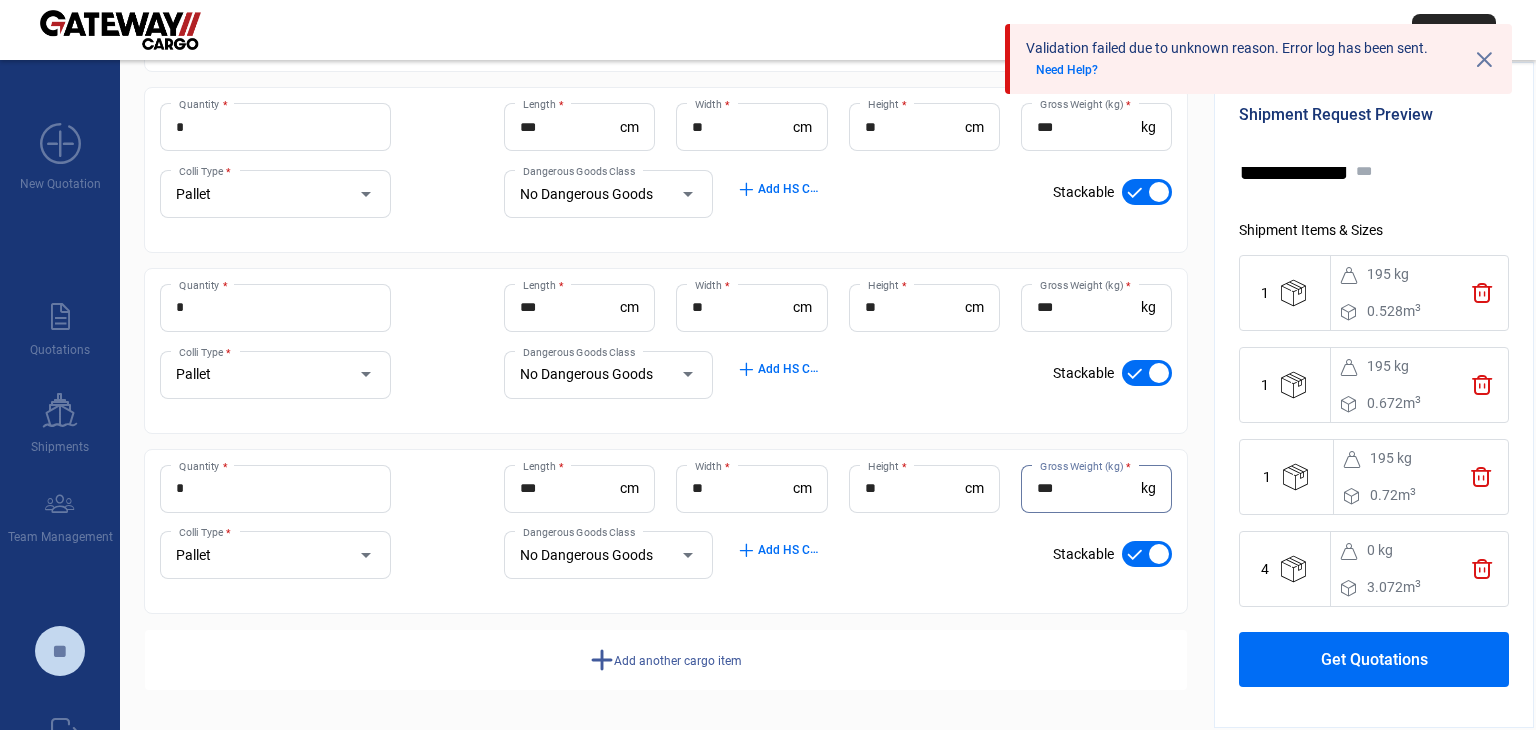 scroll, scrollTop: 245, scrollLeft: 0, axis: vertical 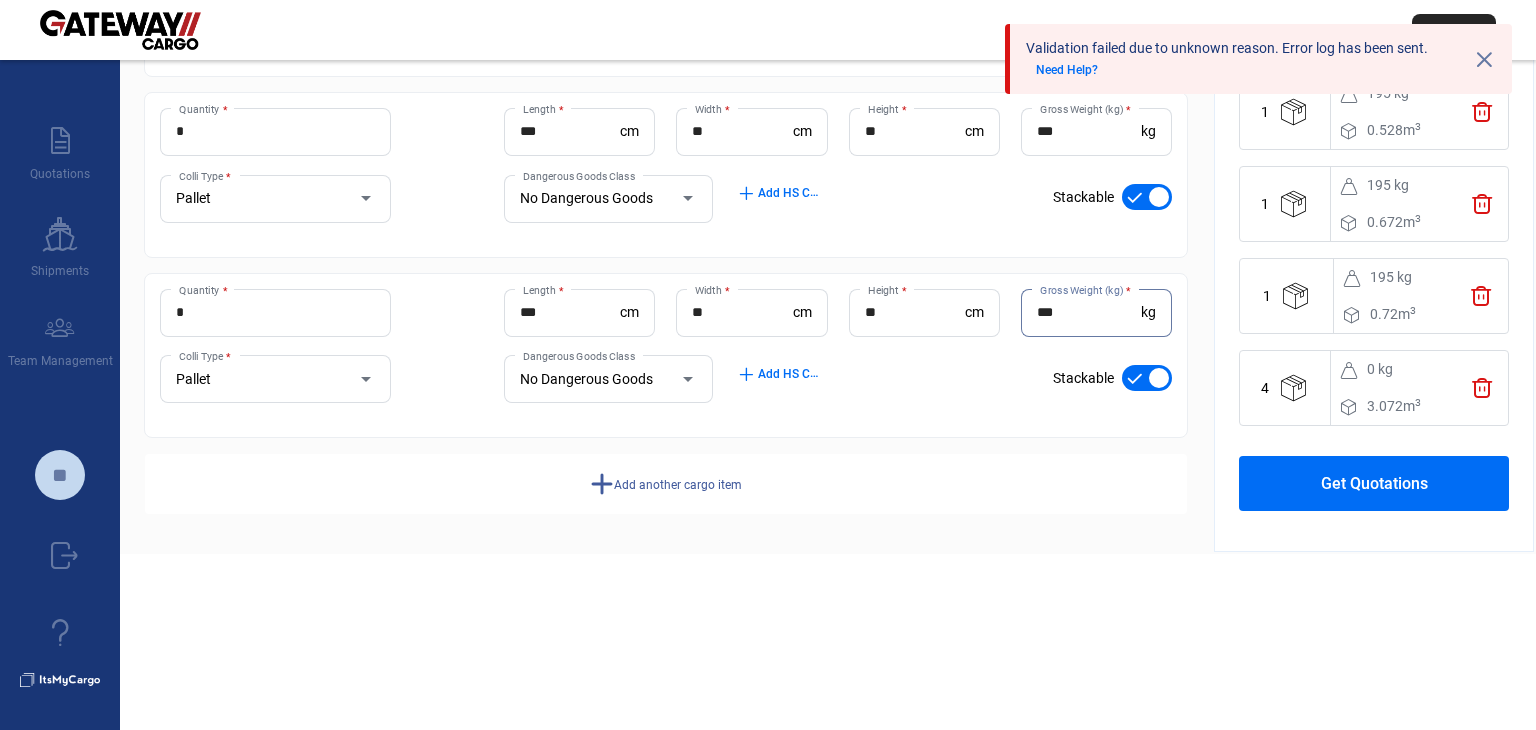 type on "***" 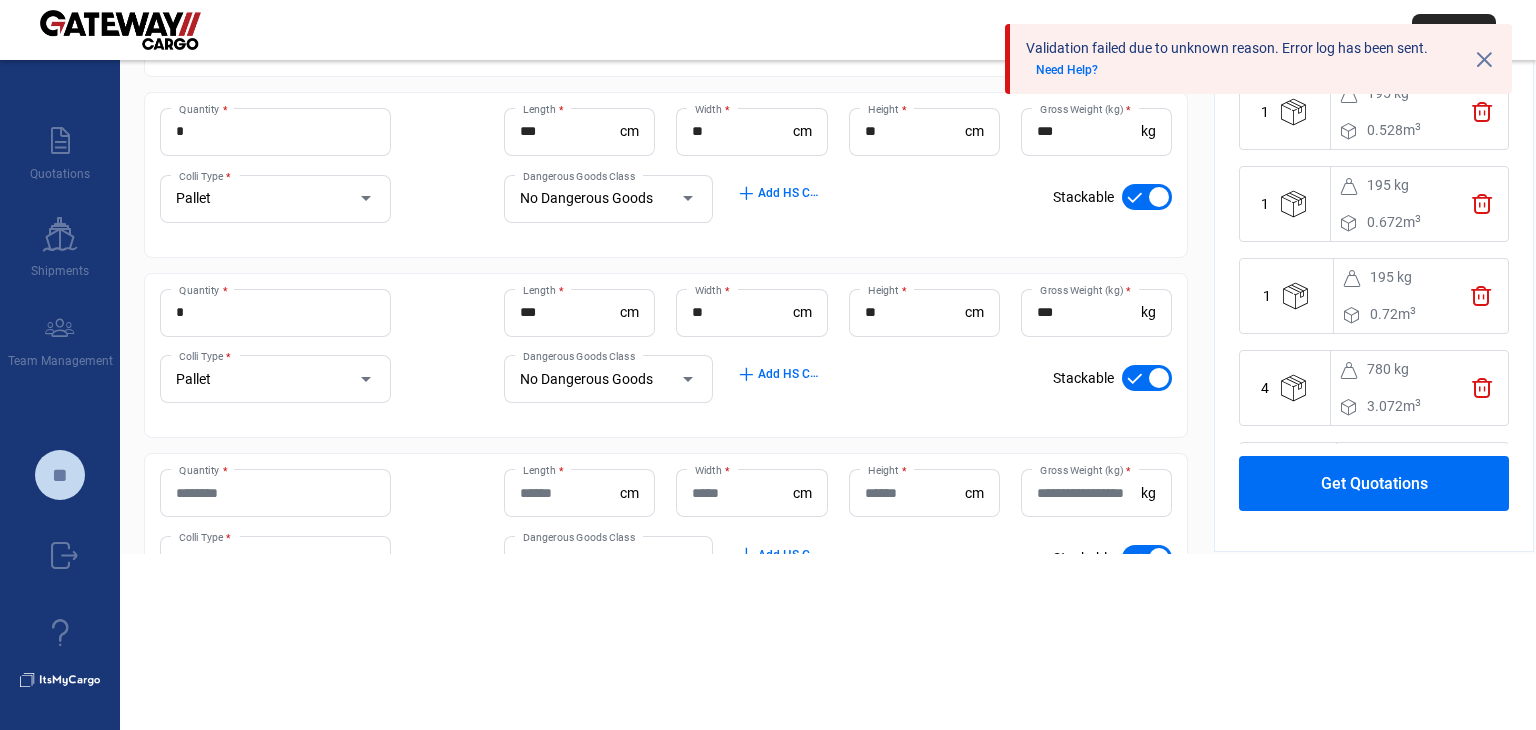 scroll, scrollTop: 554, scrollLeft: 0, axis: vertical 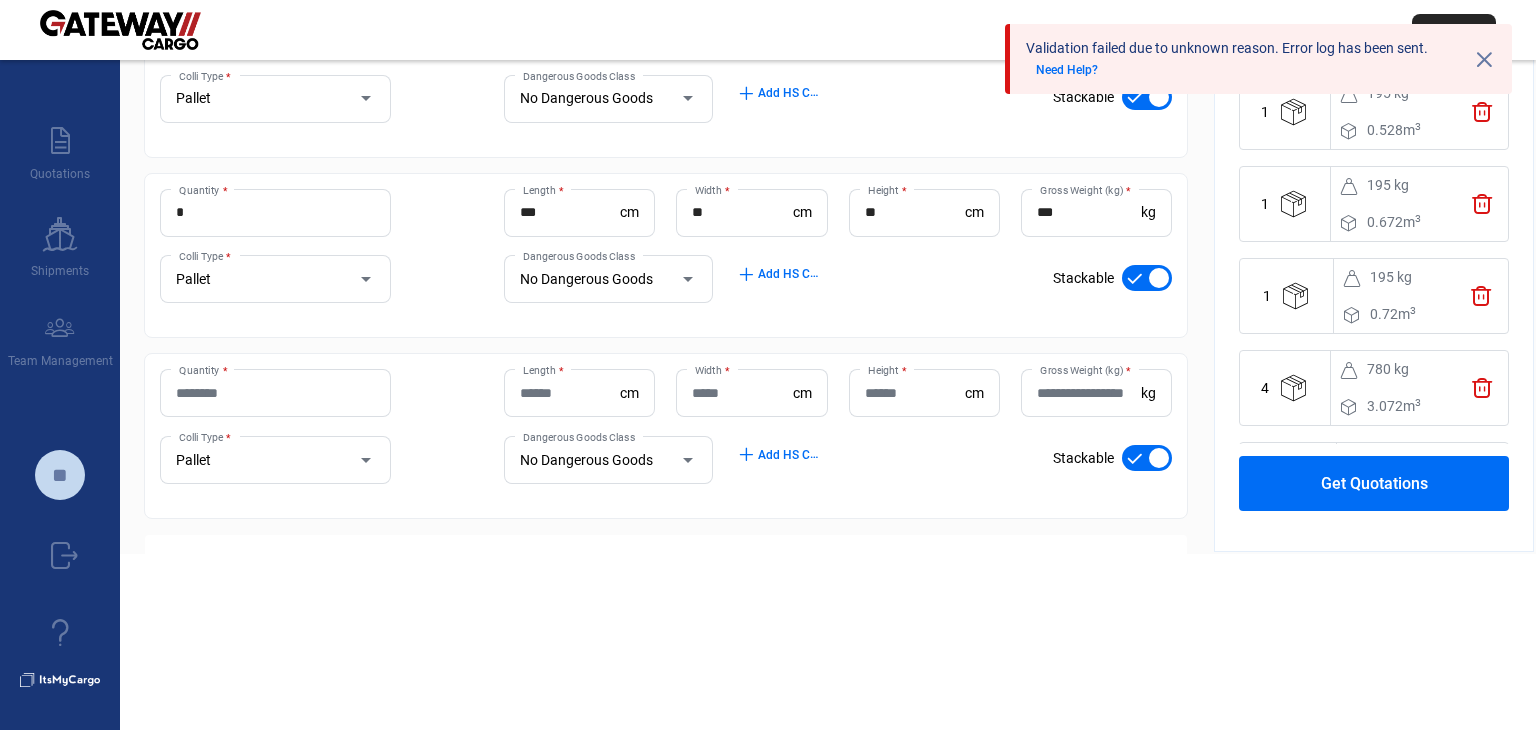 click on "Quantity *" 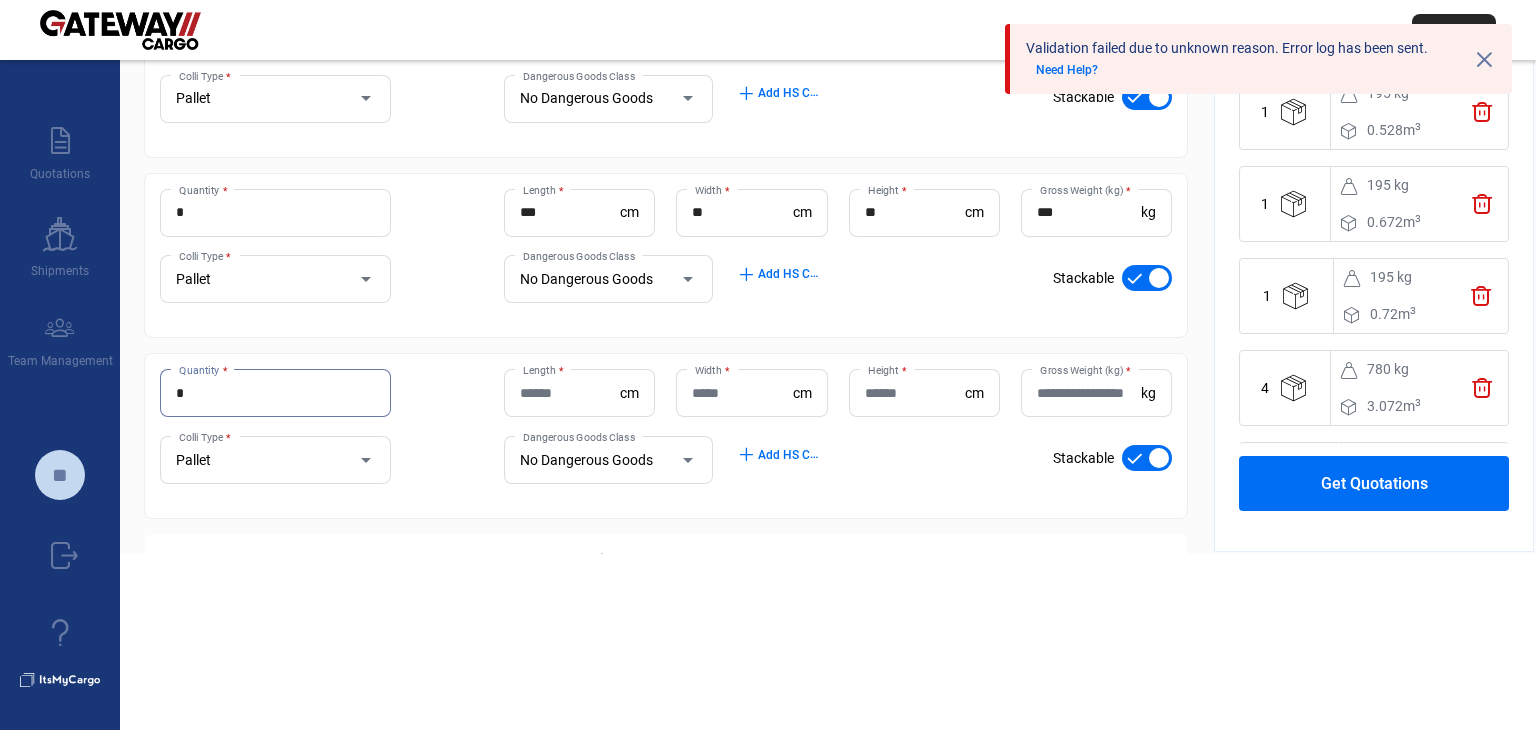 drag, startPoint x: 191, startPoint y: 389, endPoint x: 147, endPoint y: 391, distance: 44.04543 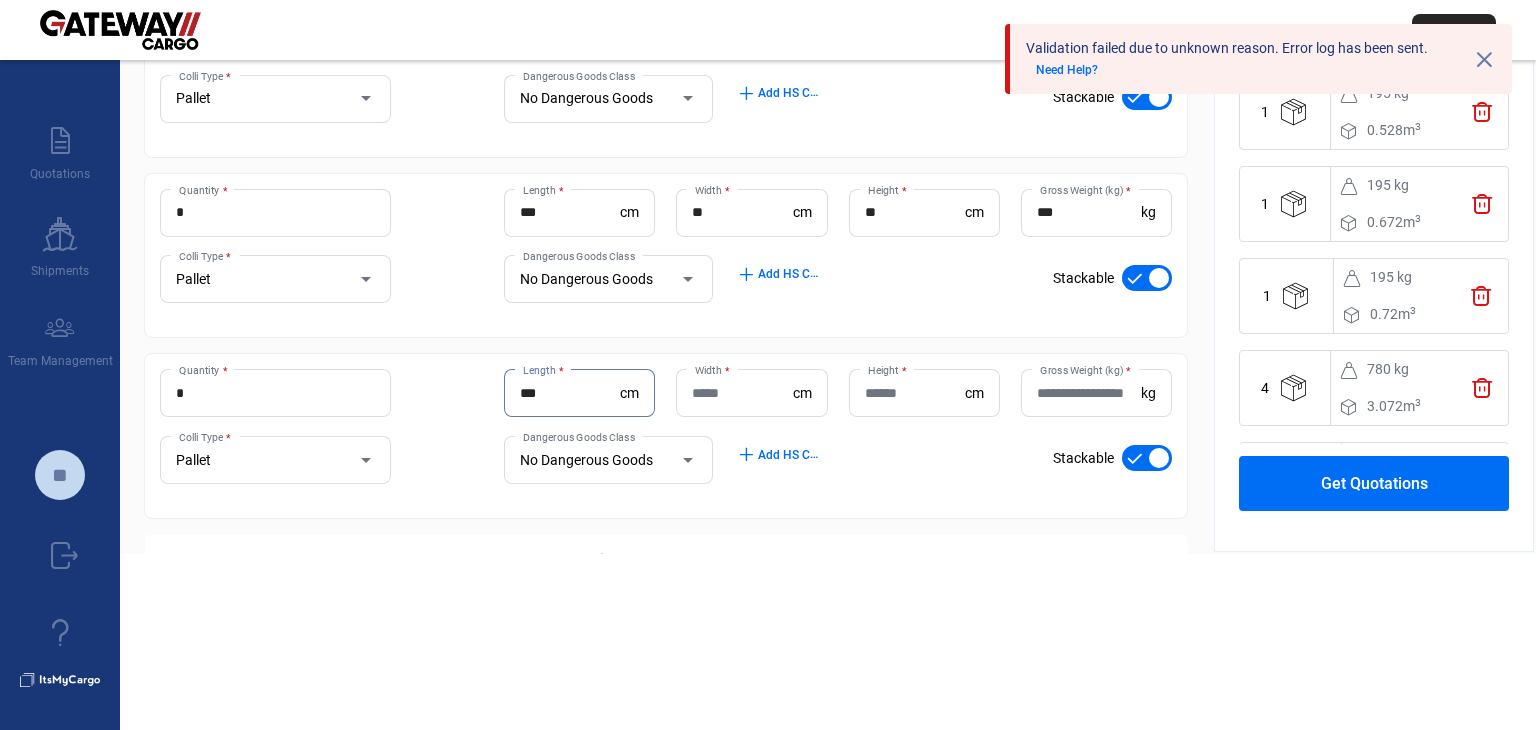 type on "***" 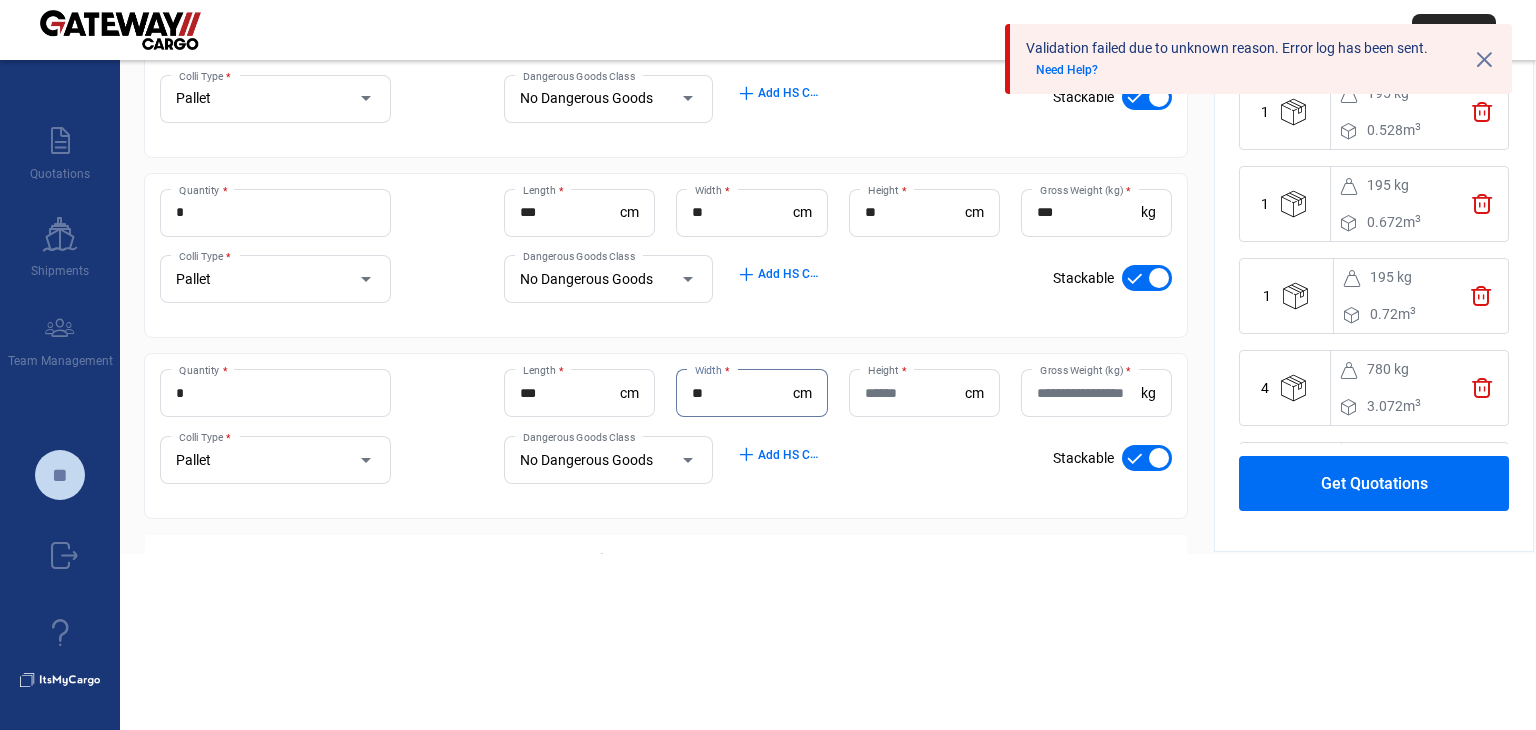 type on "**" 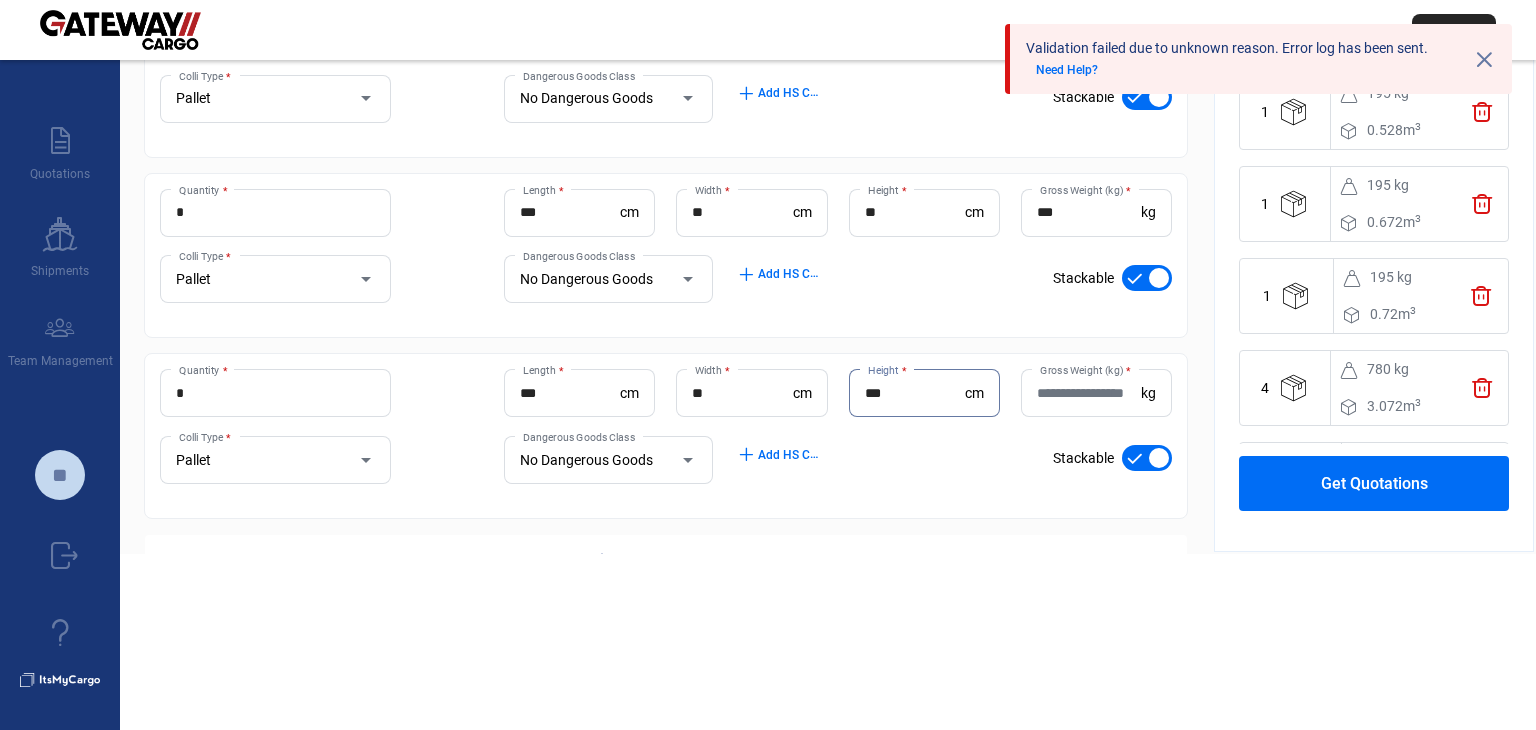 type on "***" 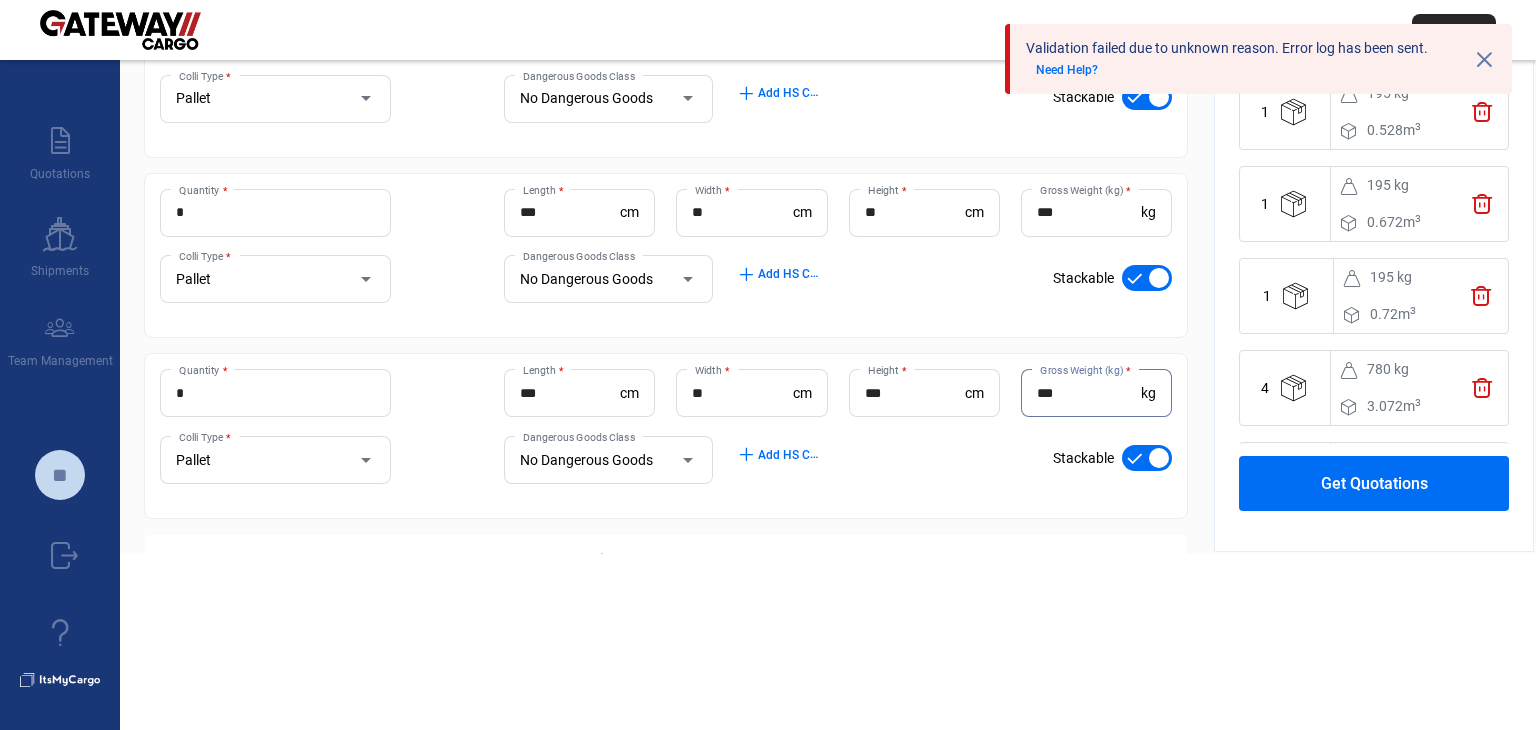 type on "***" 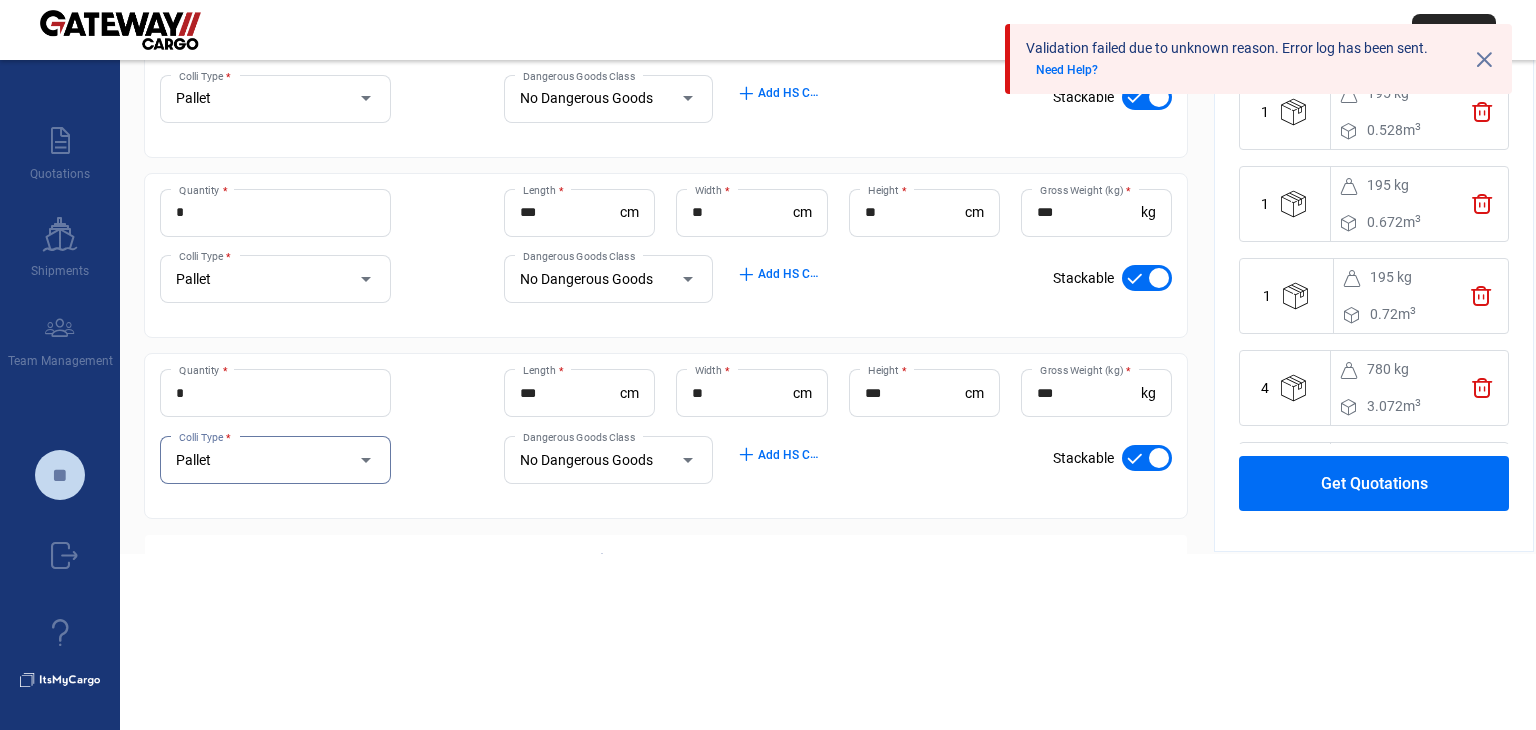 click at bounding box center [1159, 458] 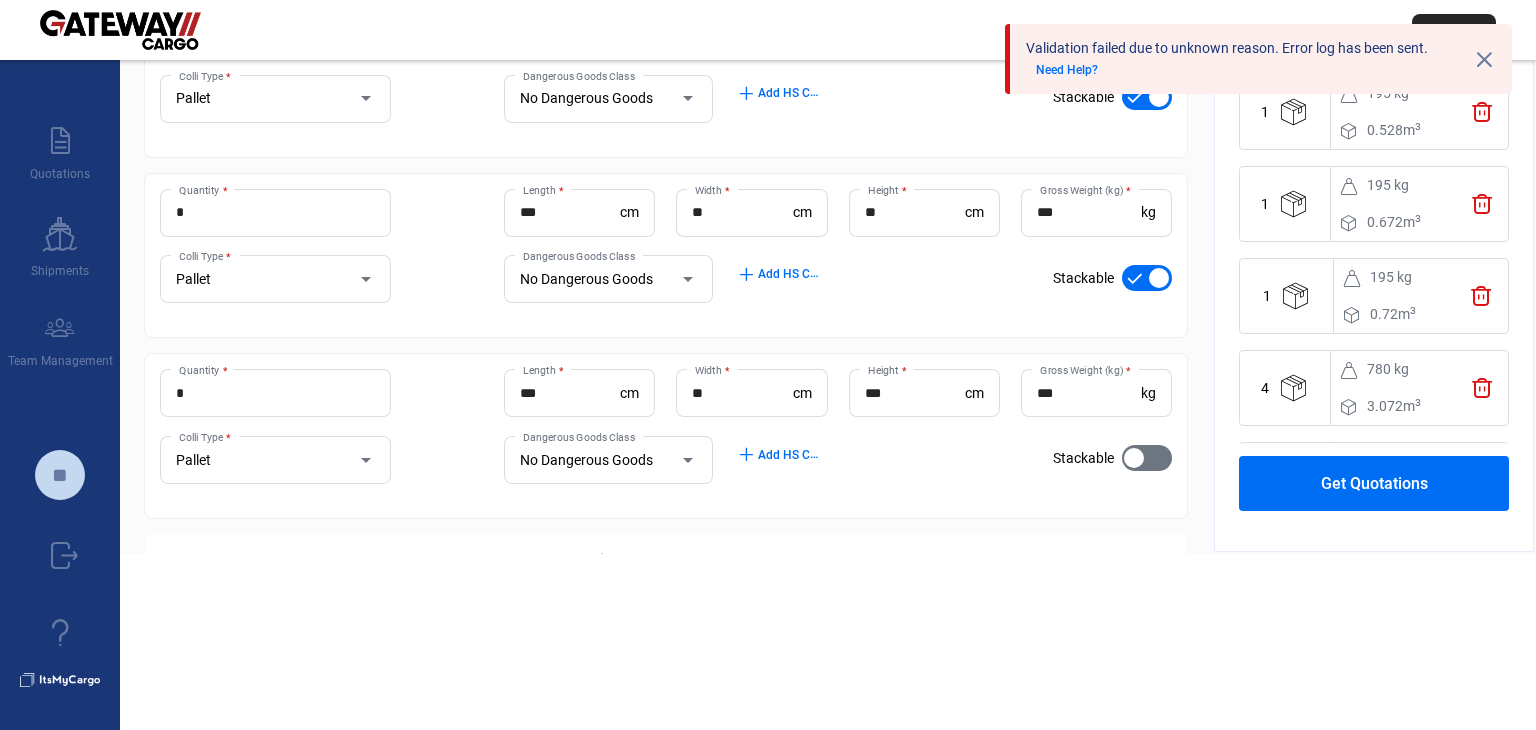 click at bounding box center (1147, 278) 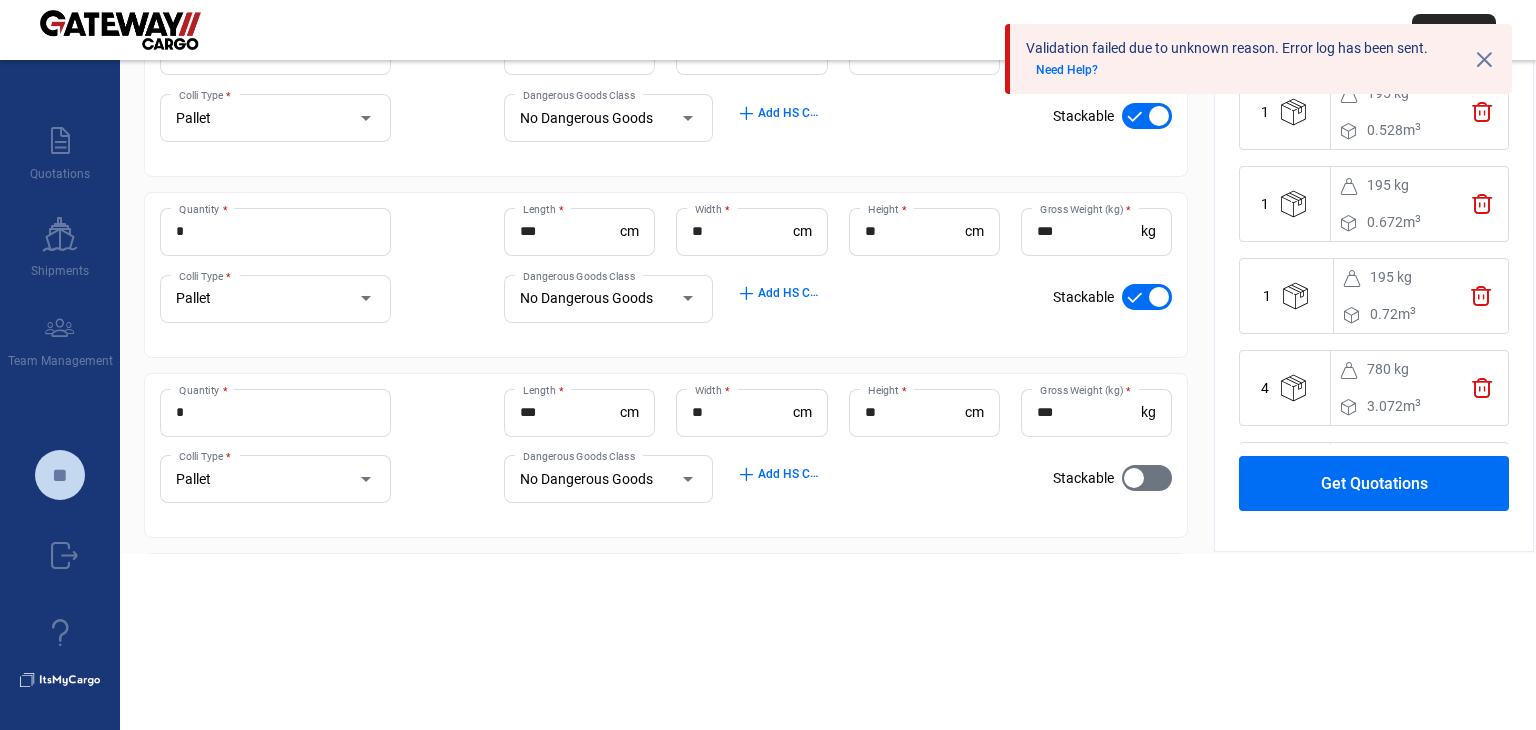 click at bounding box center (1159, 297) 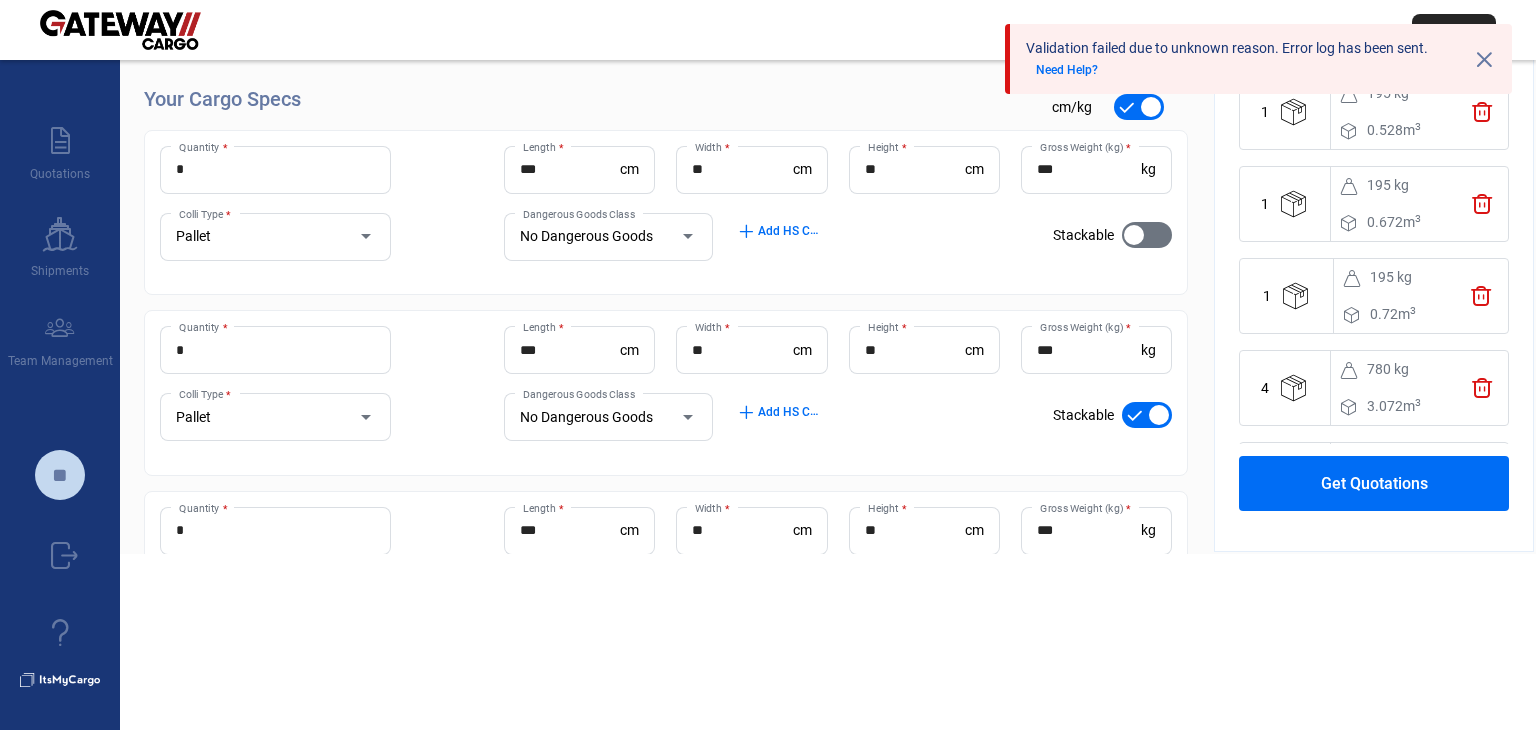 scroll, scrollTop: 54, scrollLeft: 0, axis: vertical 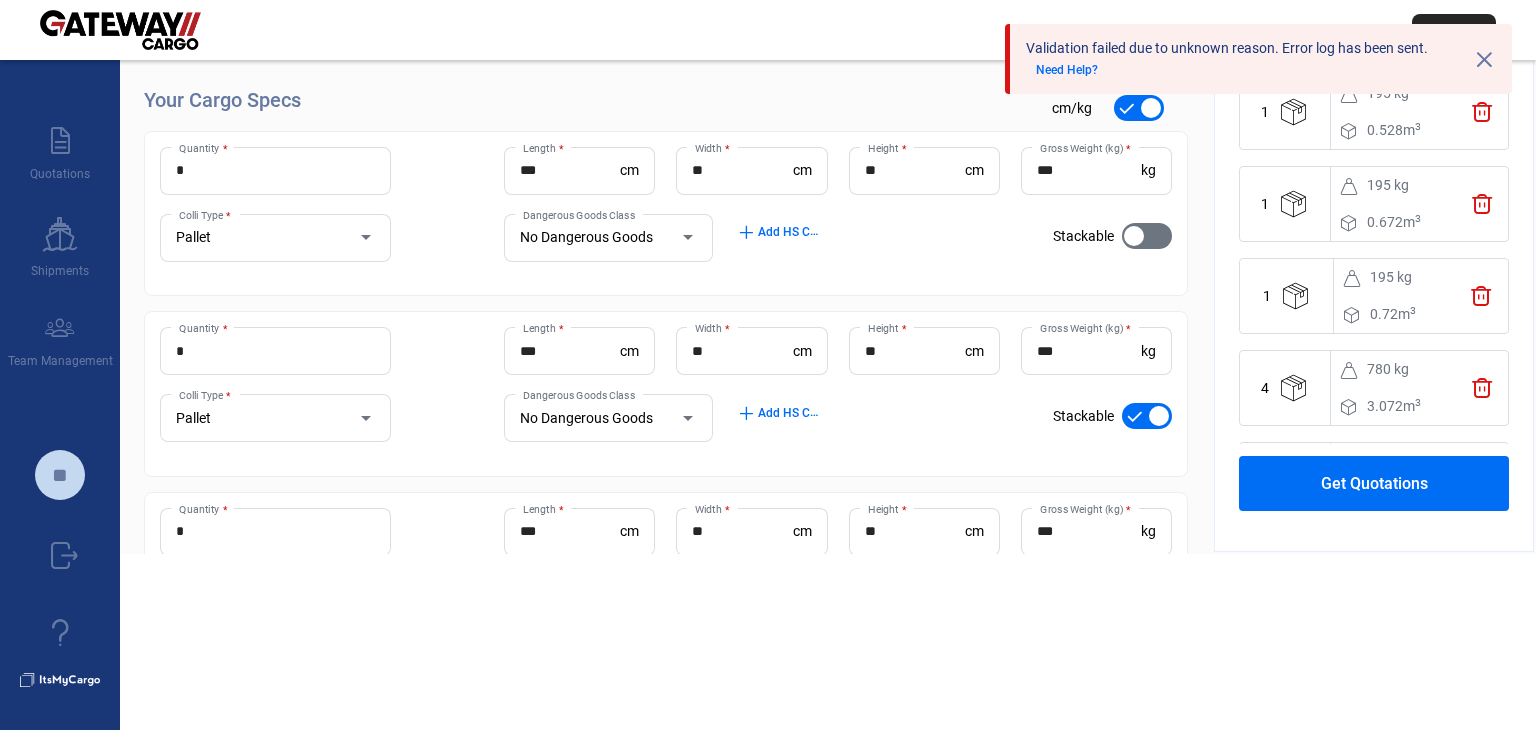click at bounding box center [1159, 416] 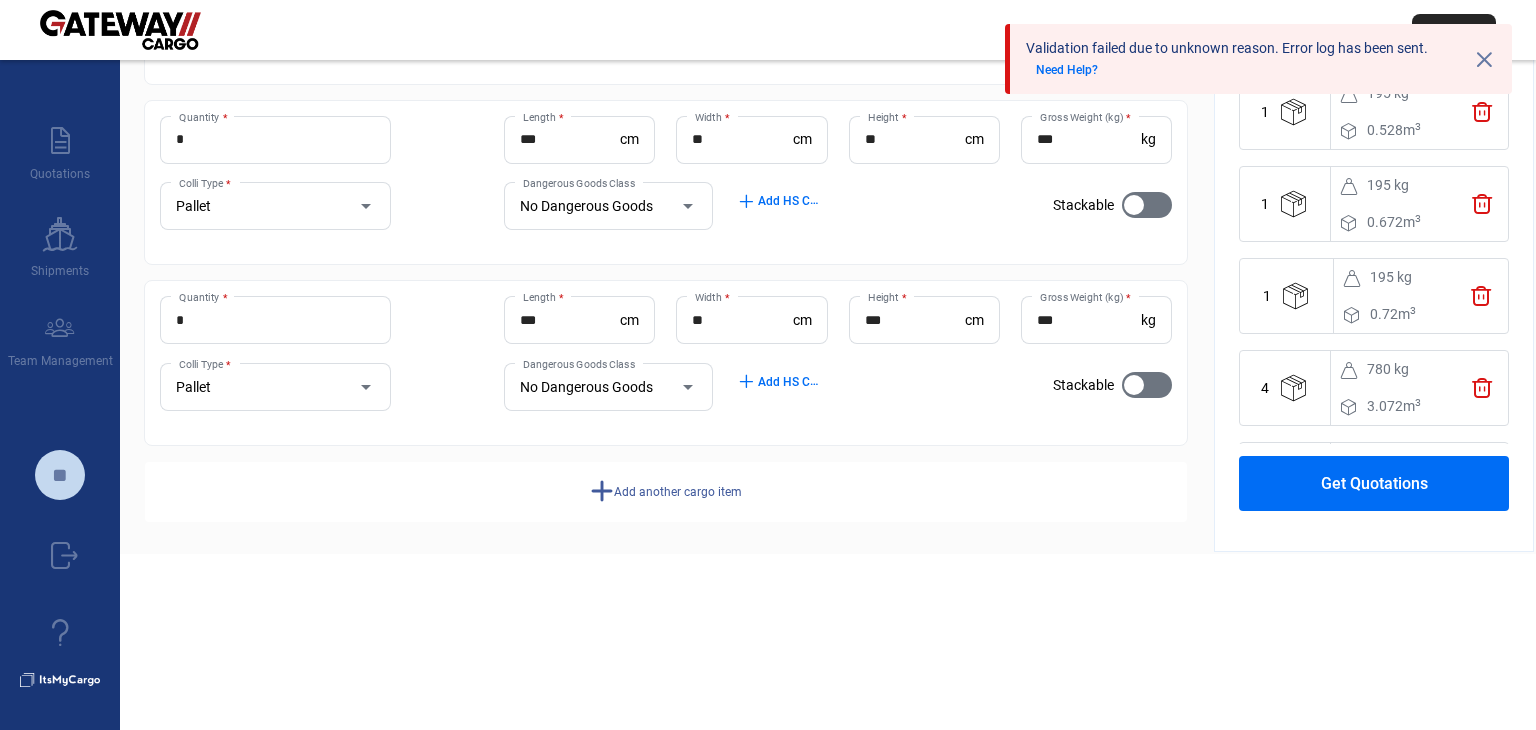 scroll, scrollTop: 634, scrollLeft: 0, axis: vertical 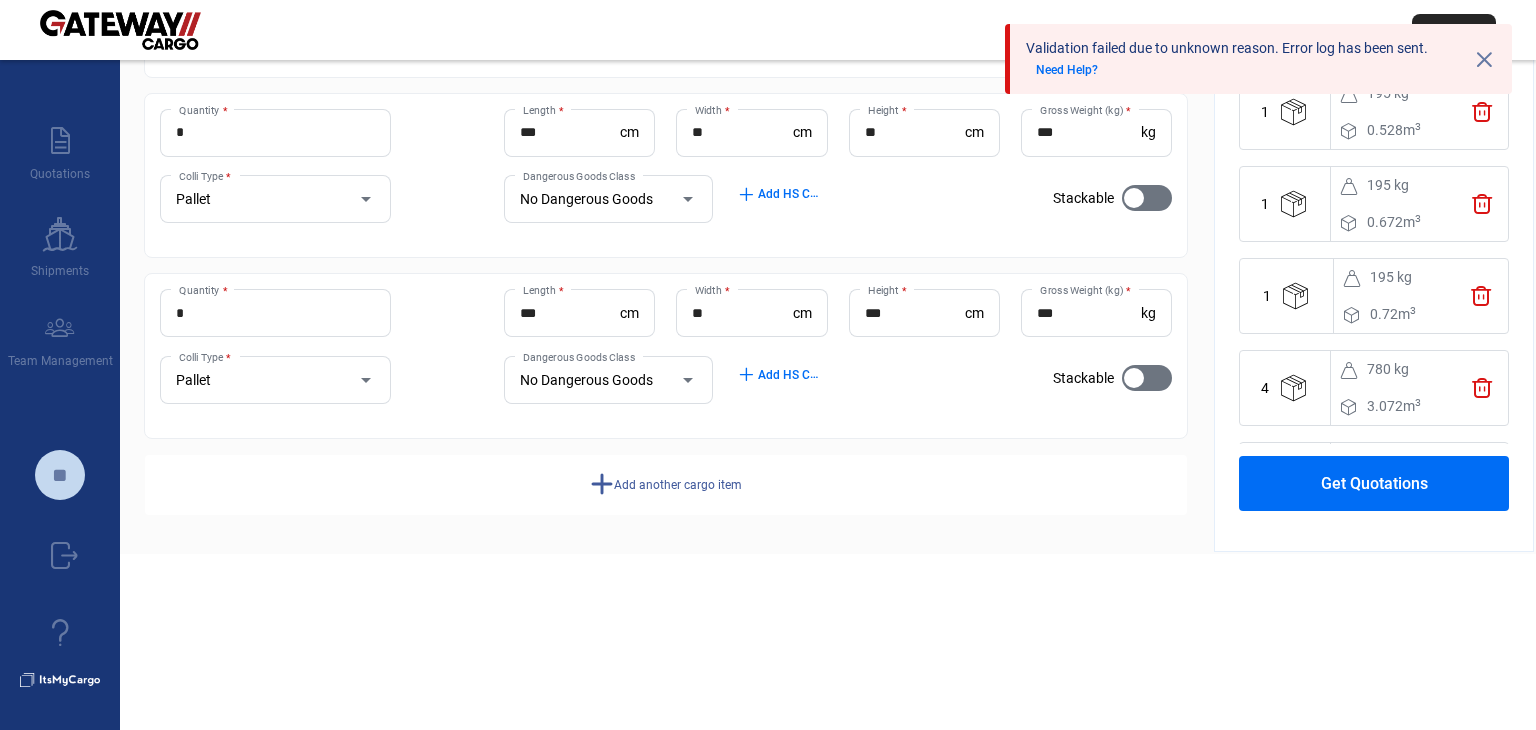 click on "add" 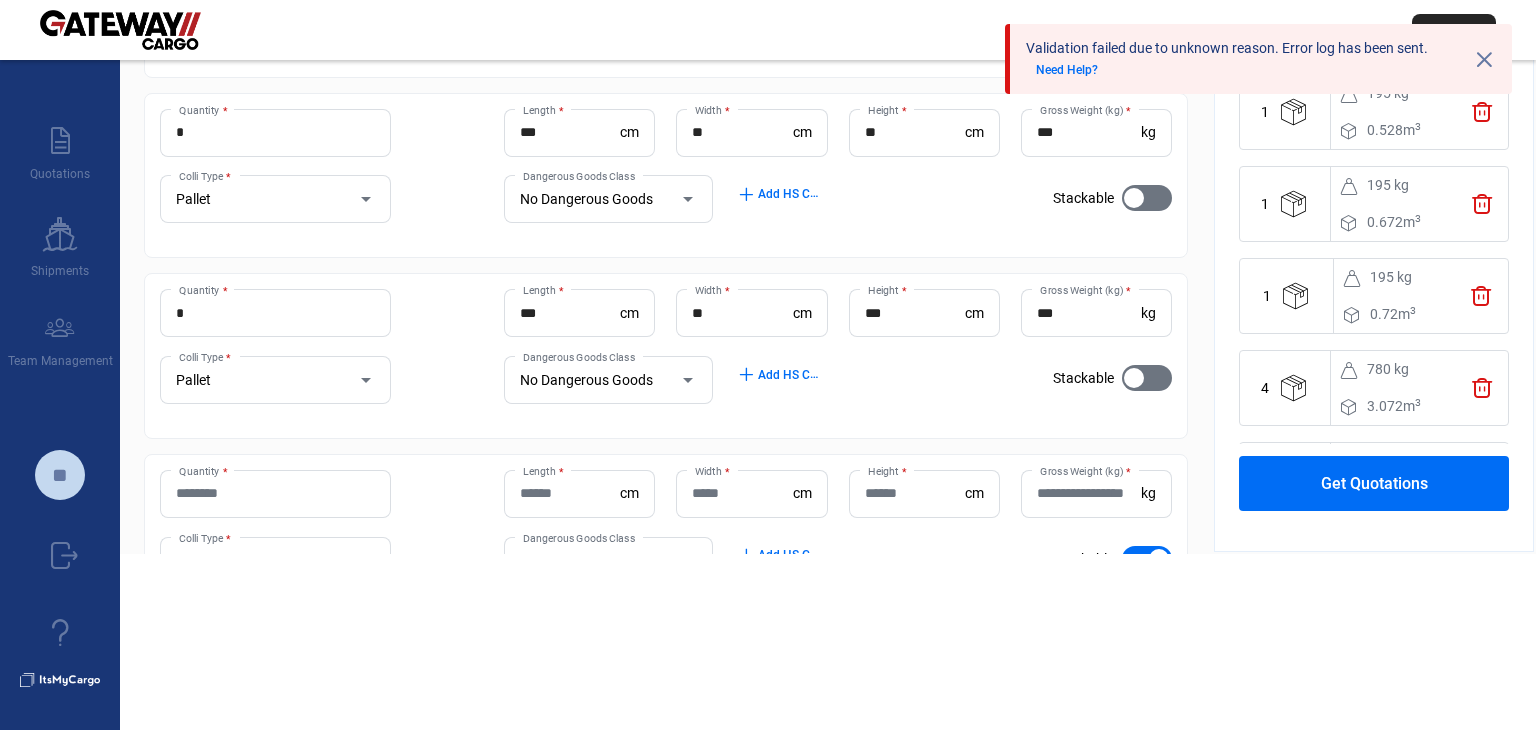 type 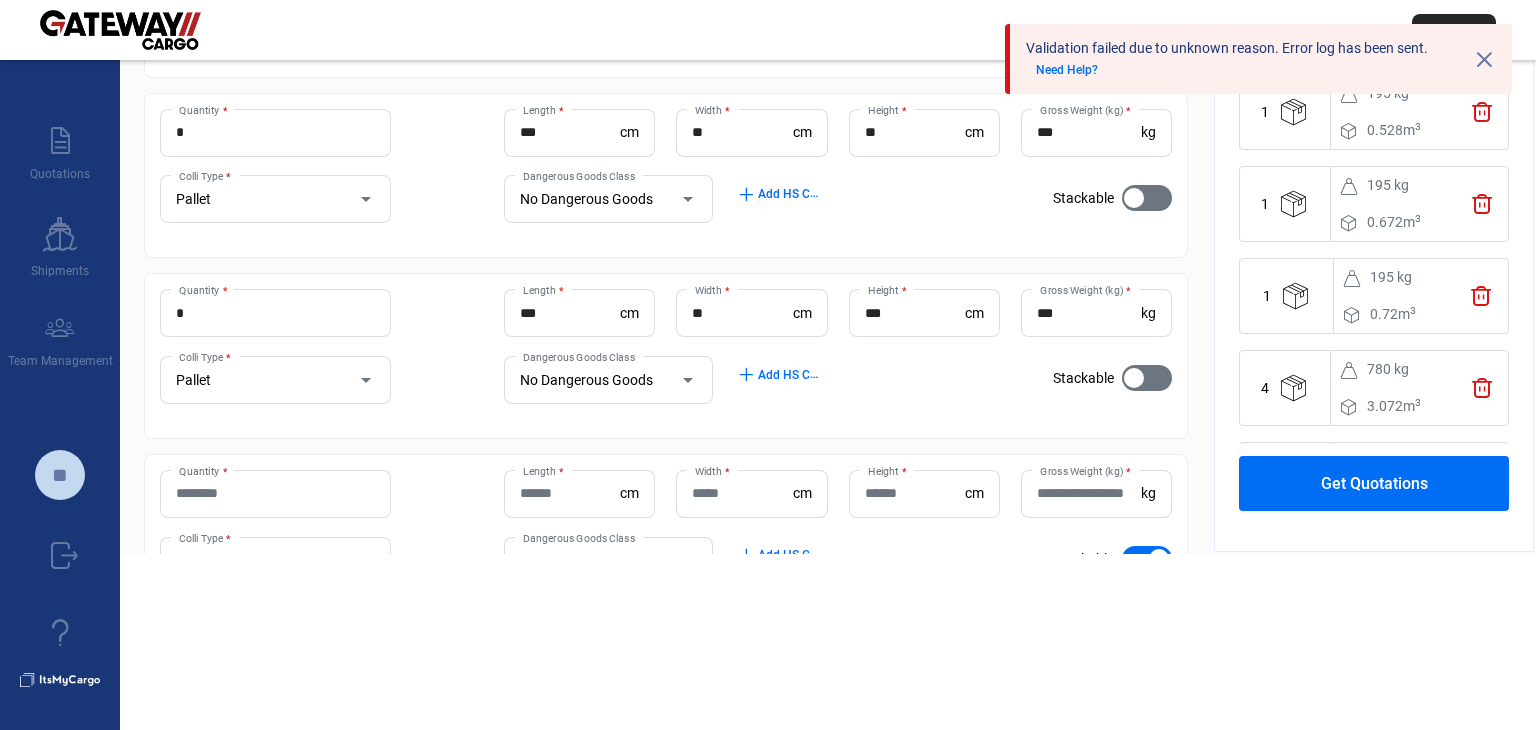 click on "Quantity *" 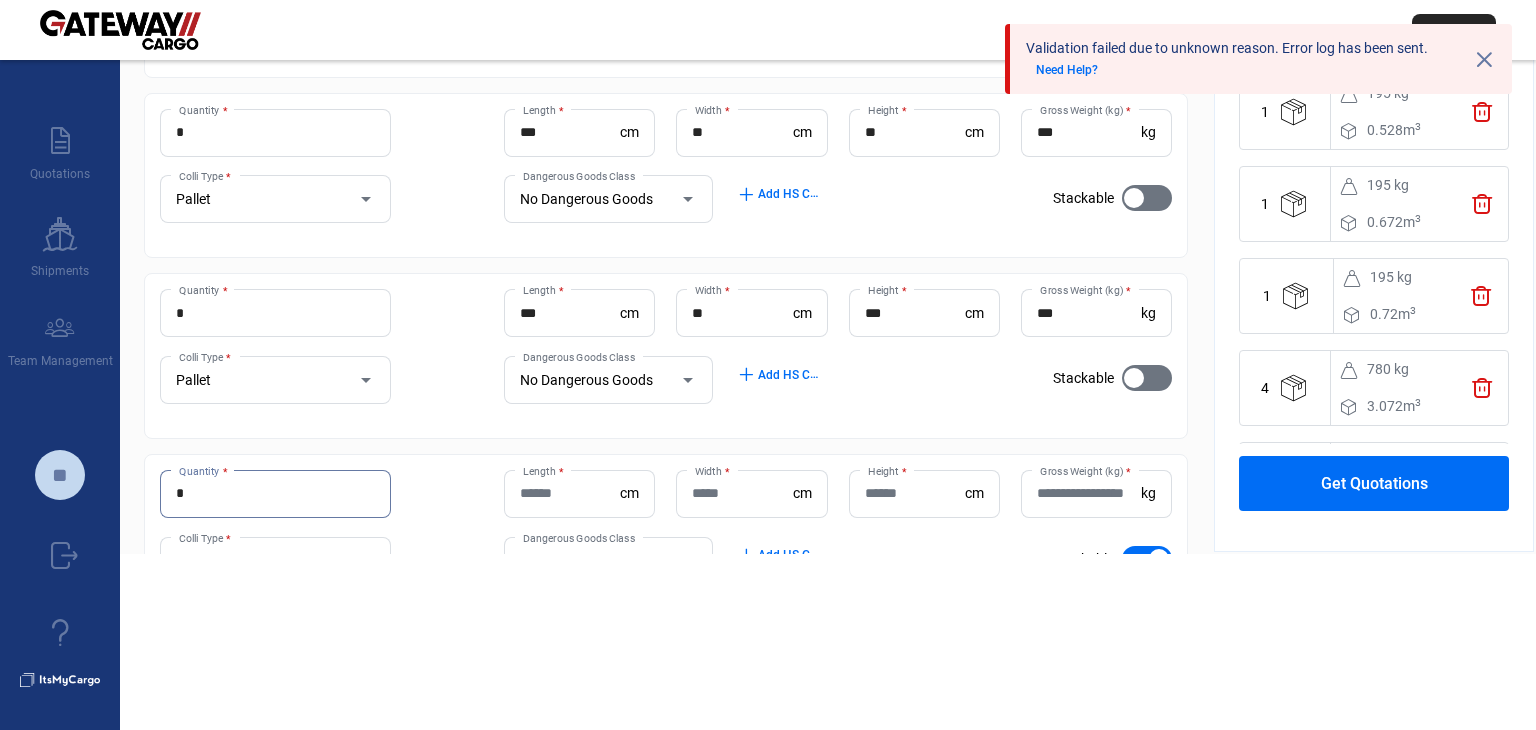 type on "*" 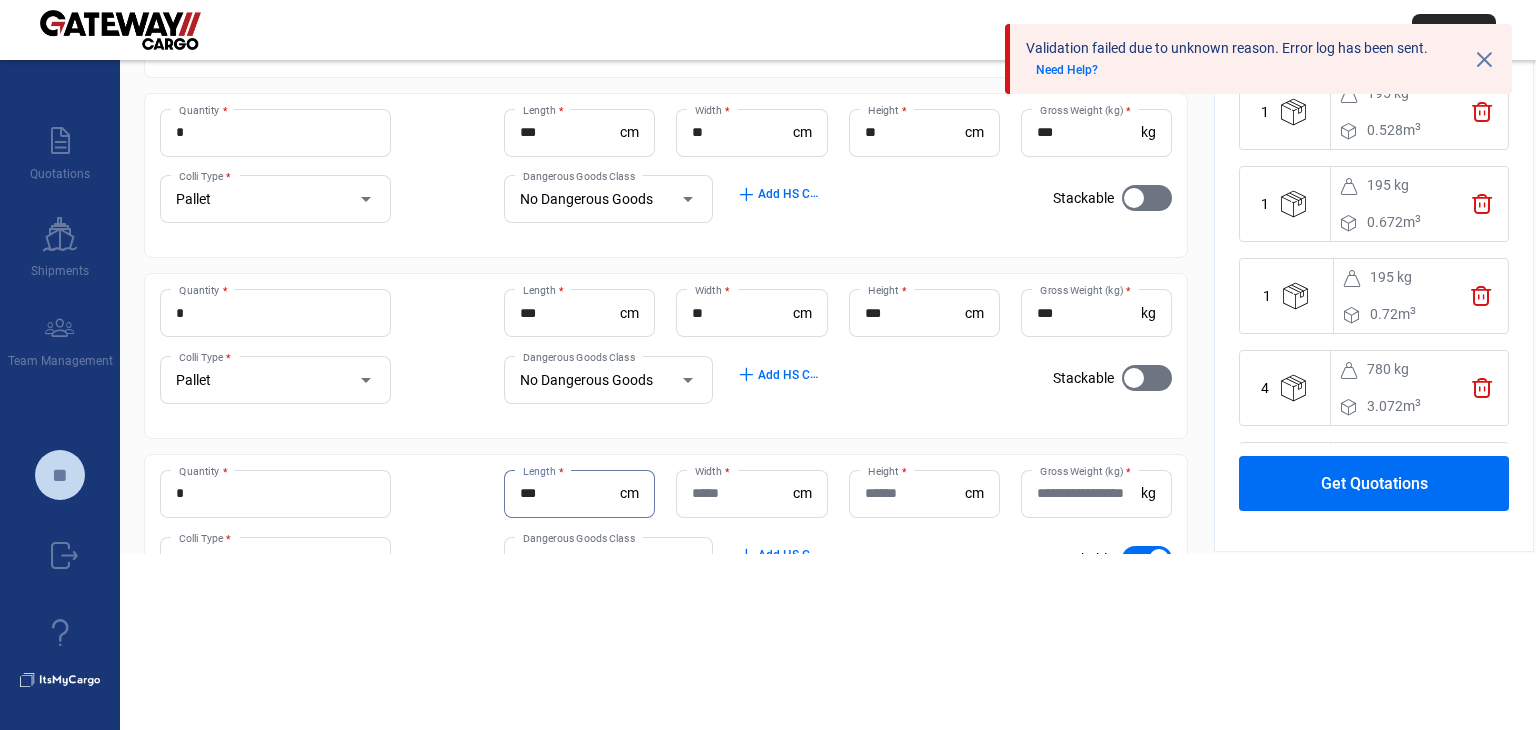 type on "***" 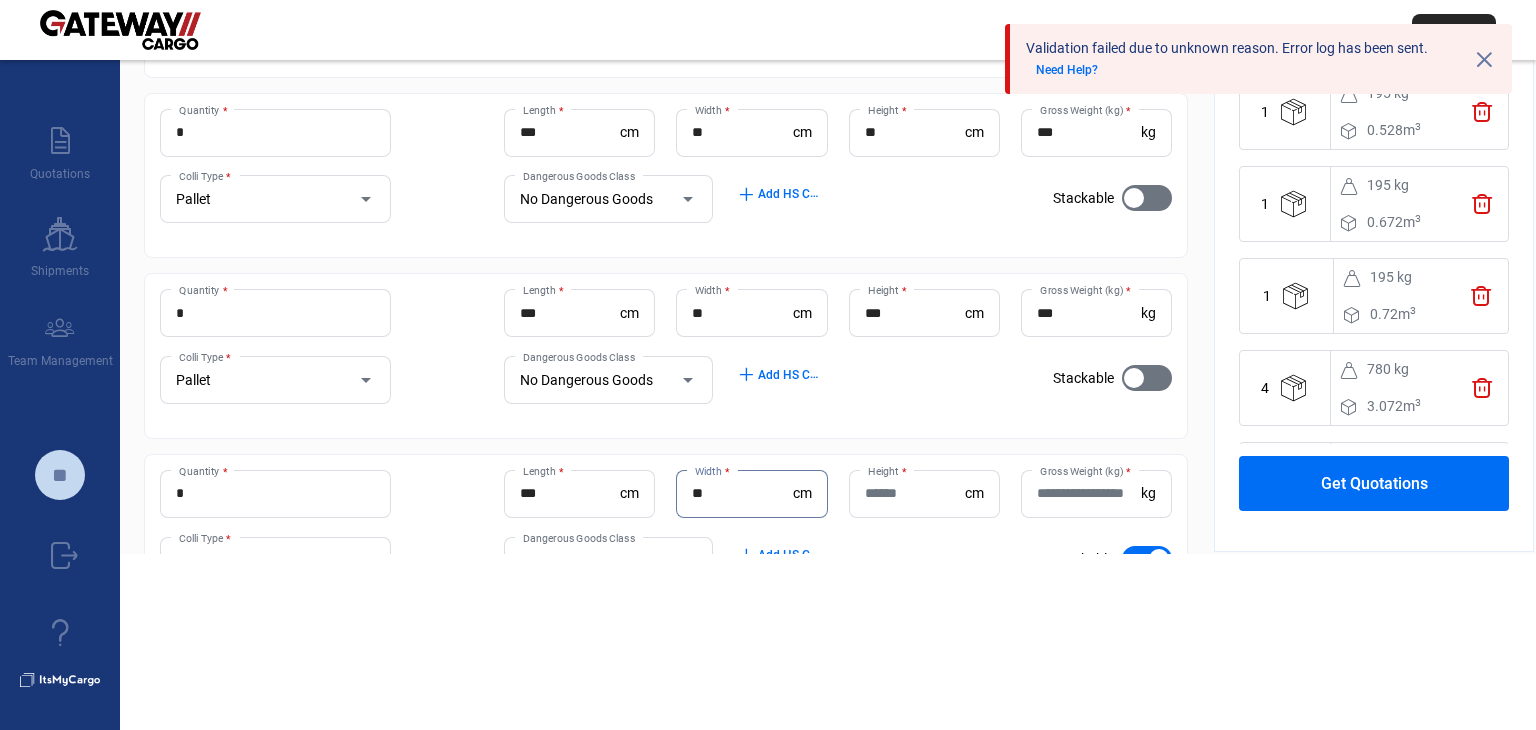 type on "**" 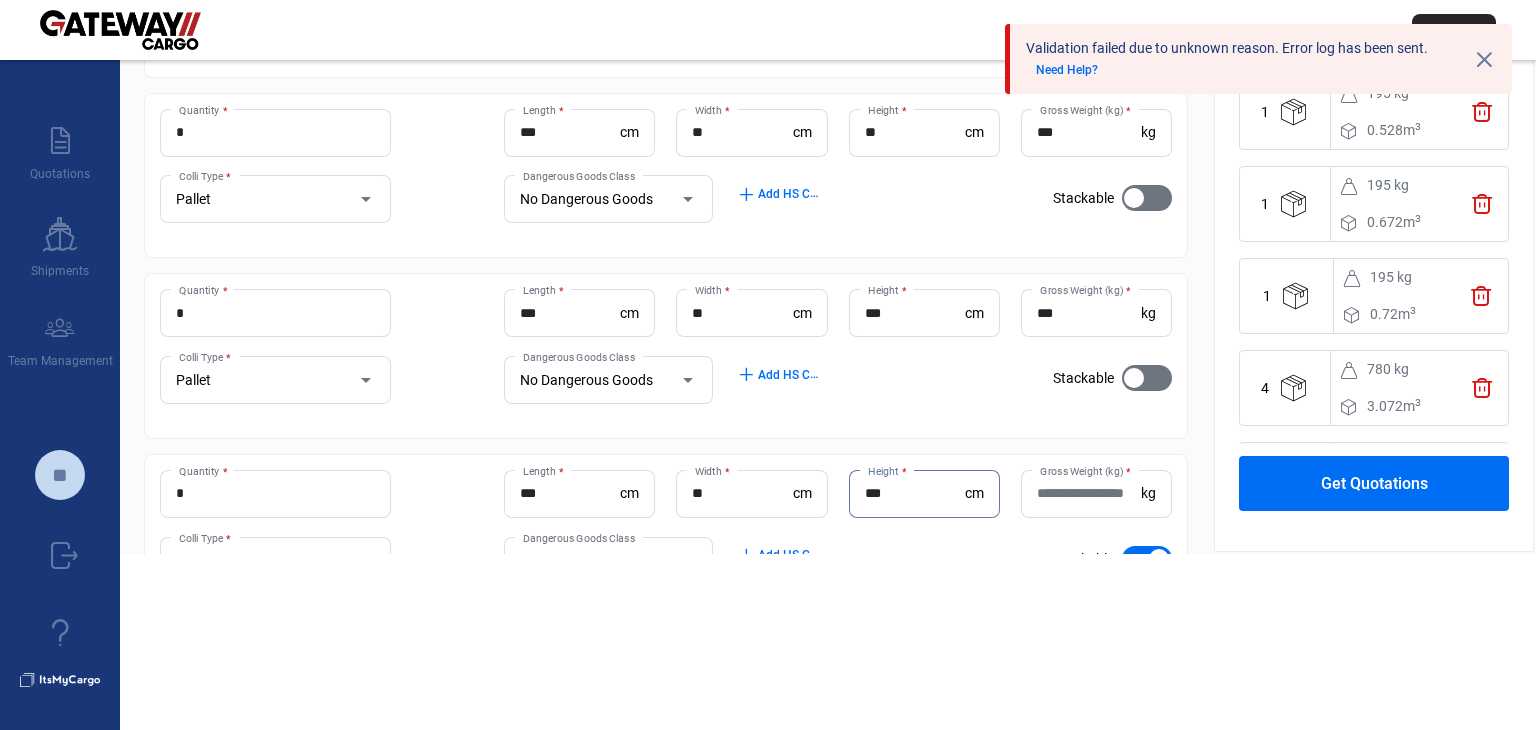 type on "***" 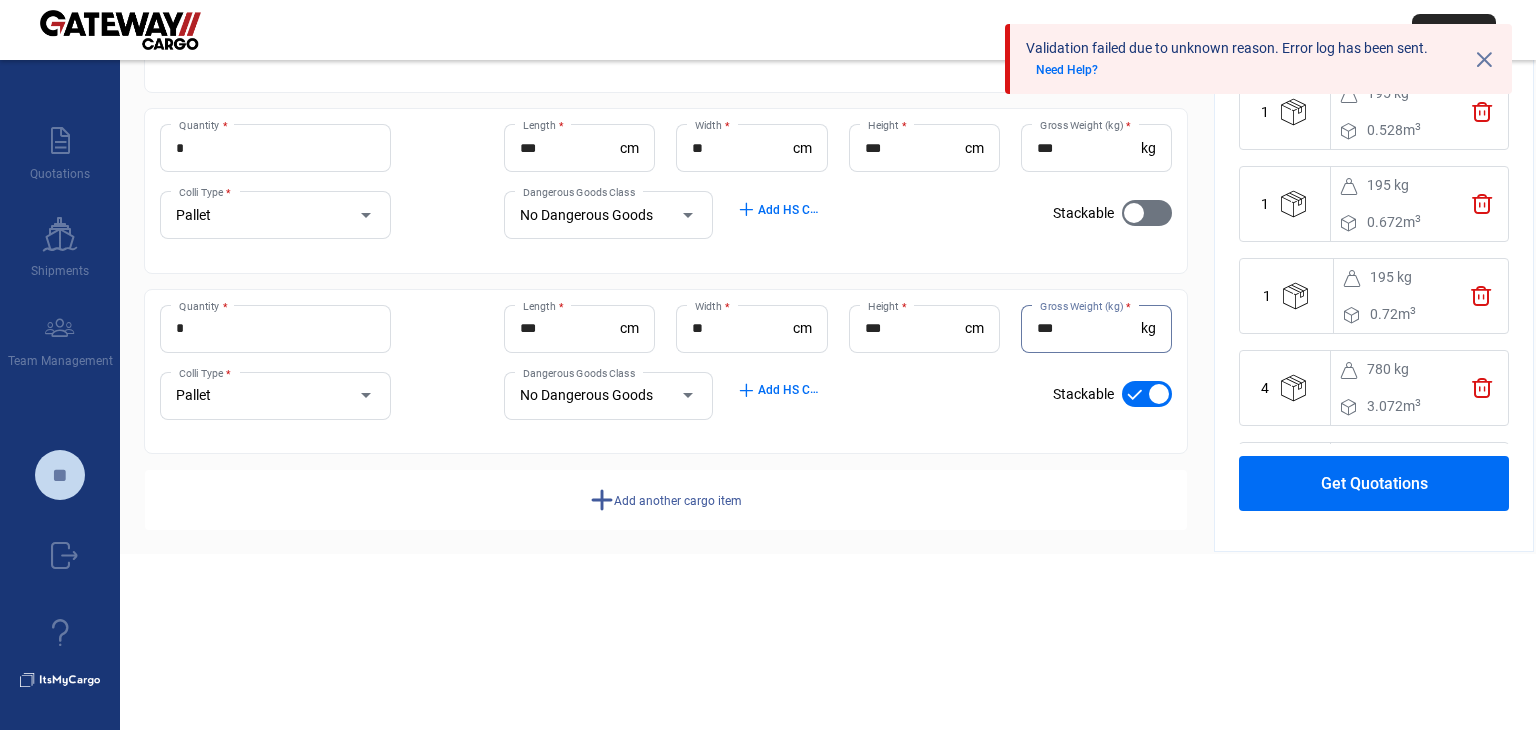 scroll, scrollTop: 814, scrollLeft: 0, axis: vertical 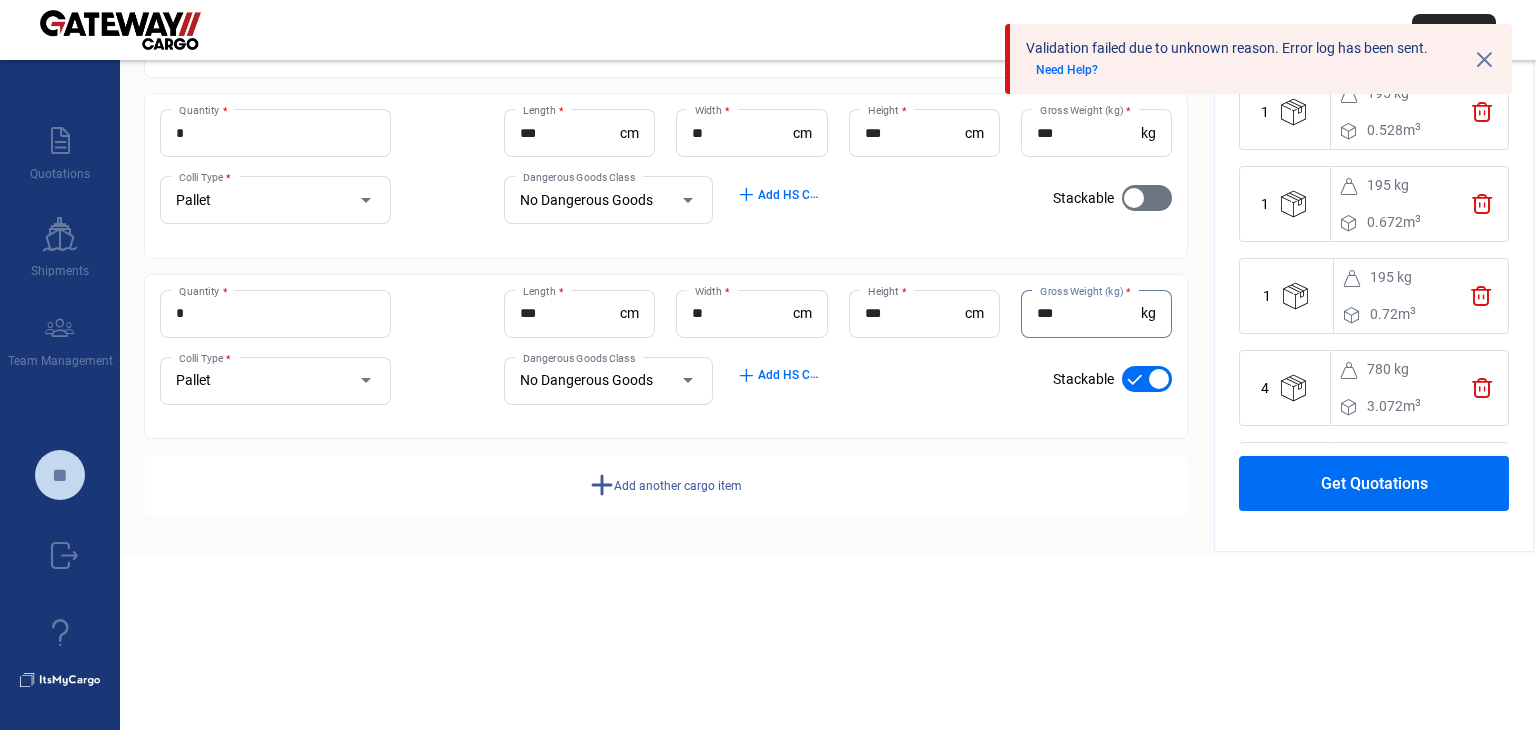 type on "***" 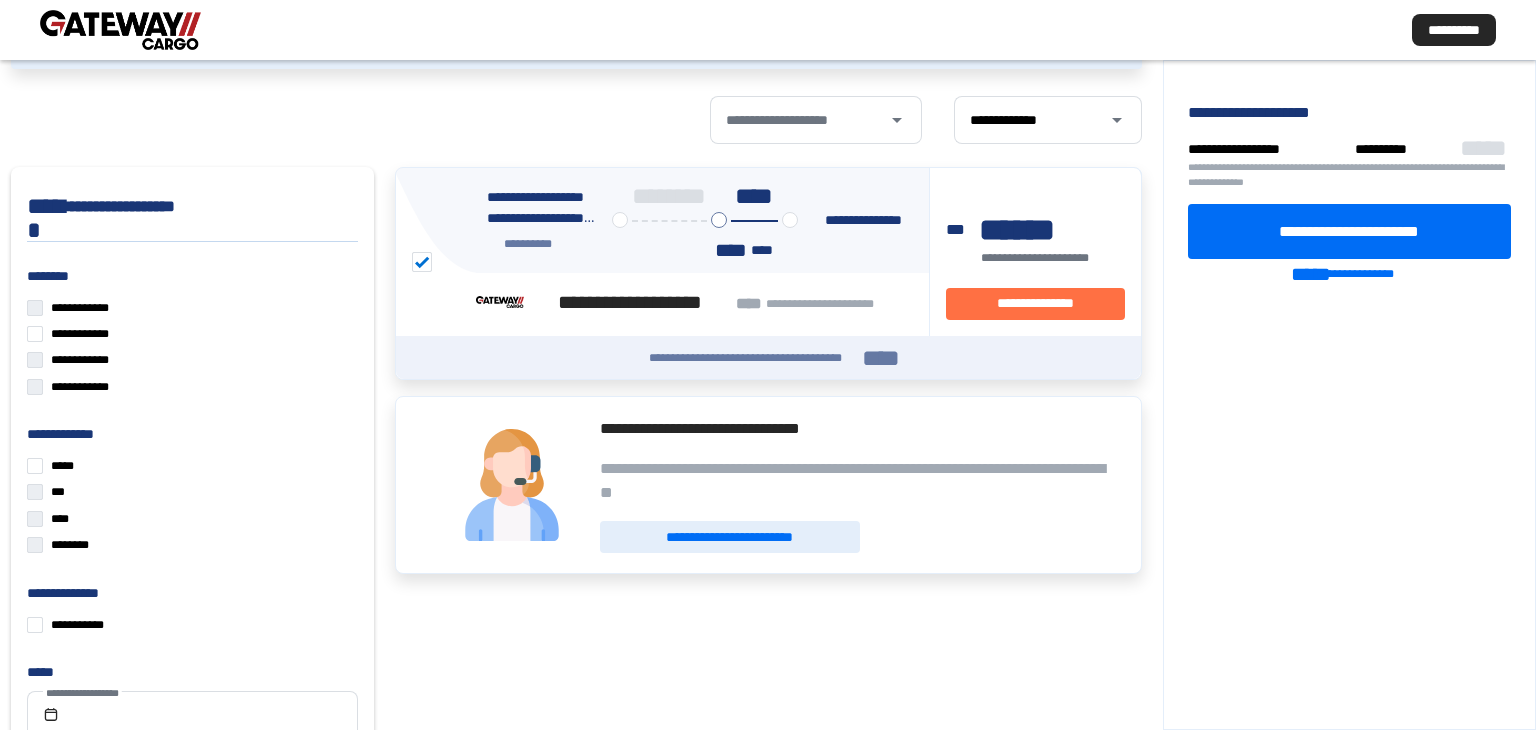 scroll, scrollTop: 176, scrollLeft: 0, axis: vertical 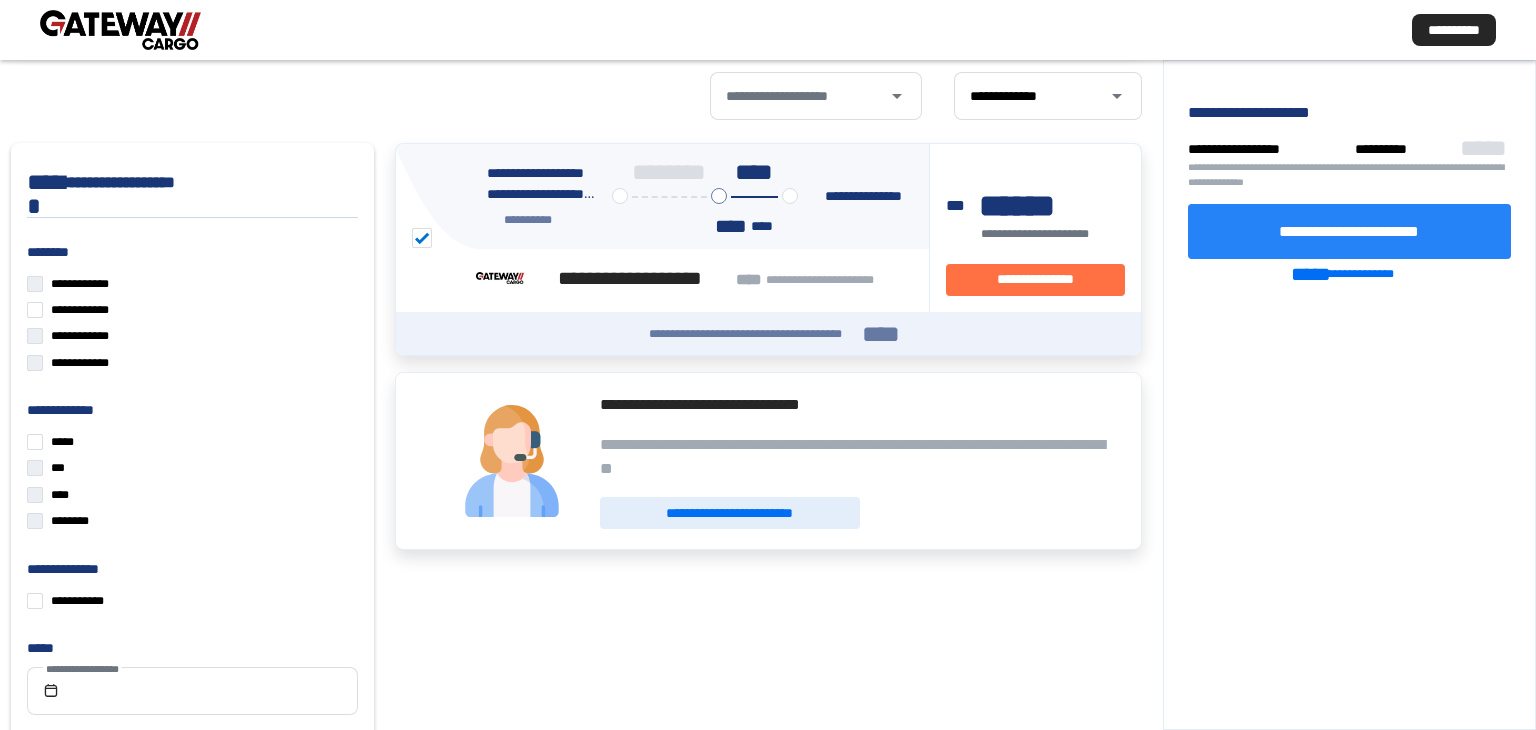 click on "**********" 